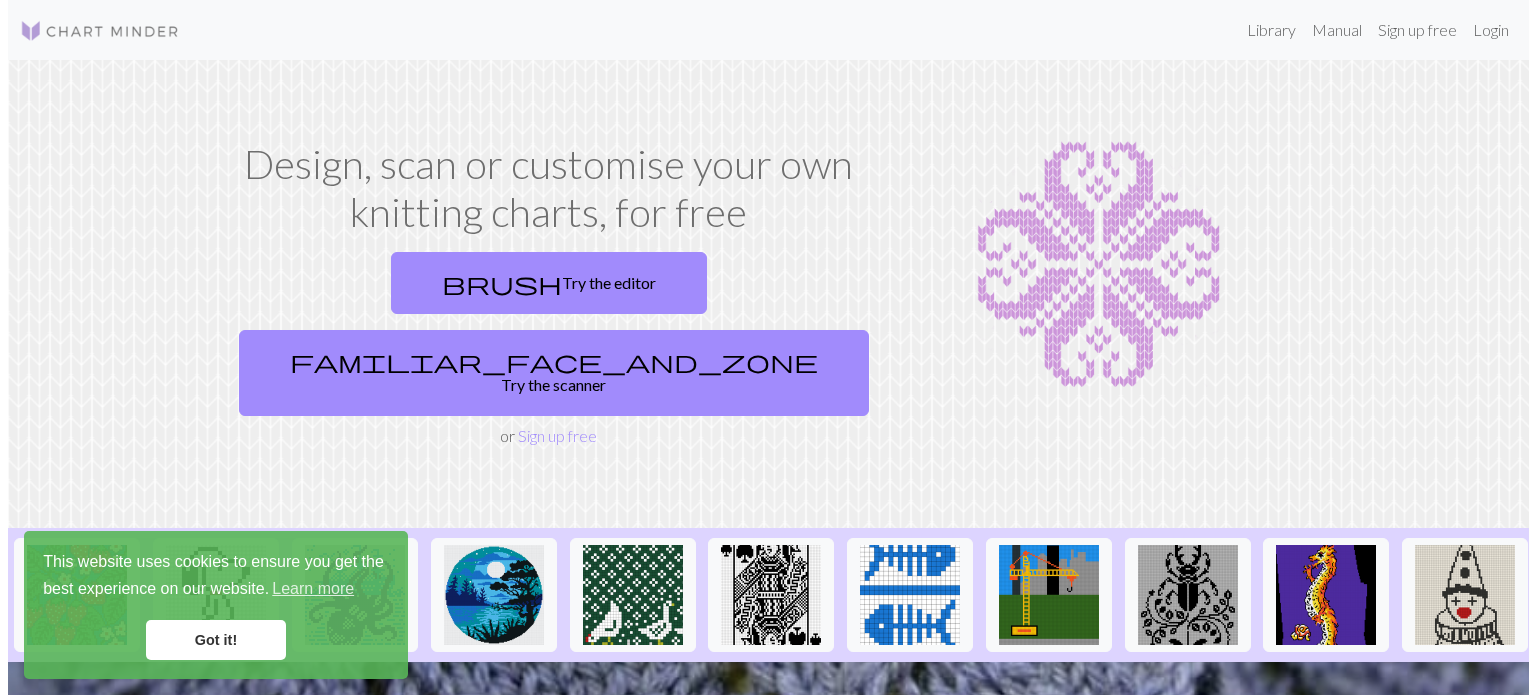 scroll, scrollTop: 0, scrollLeft: 0, axis: both 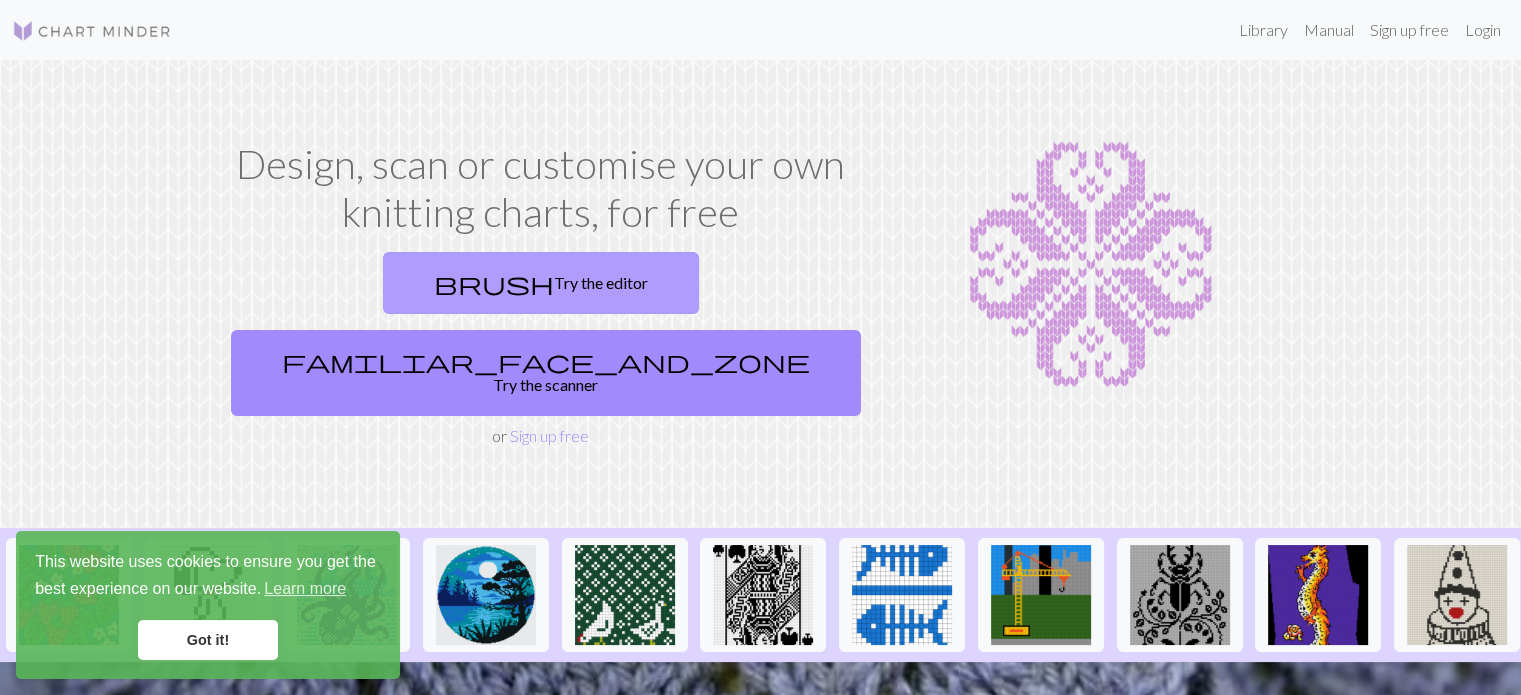 click on "brush  Try the editor" at bounding box center [541, 283] 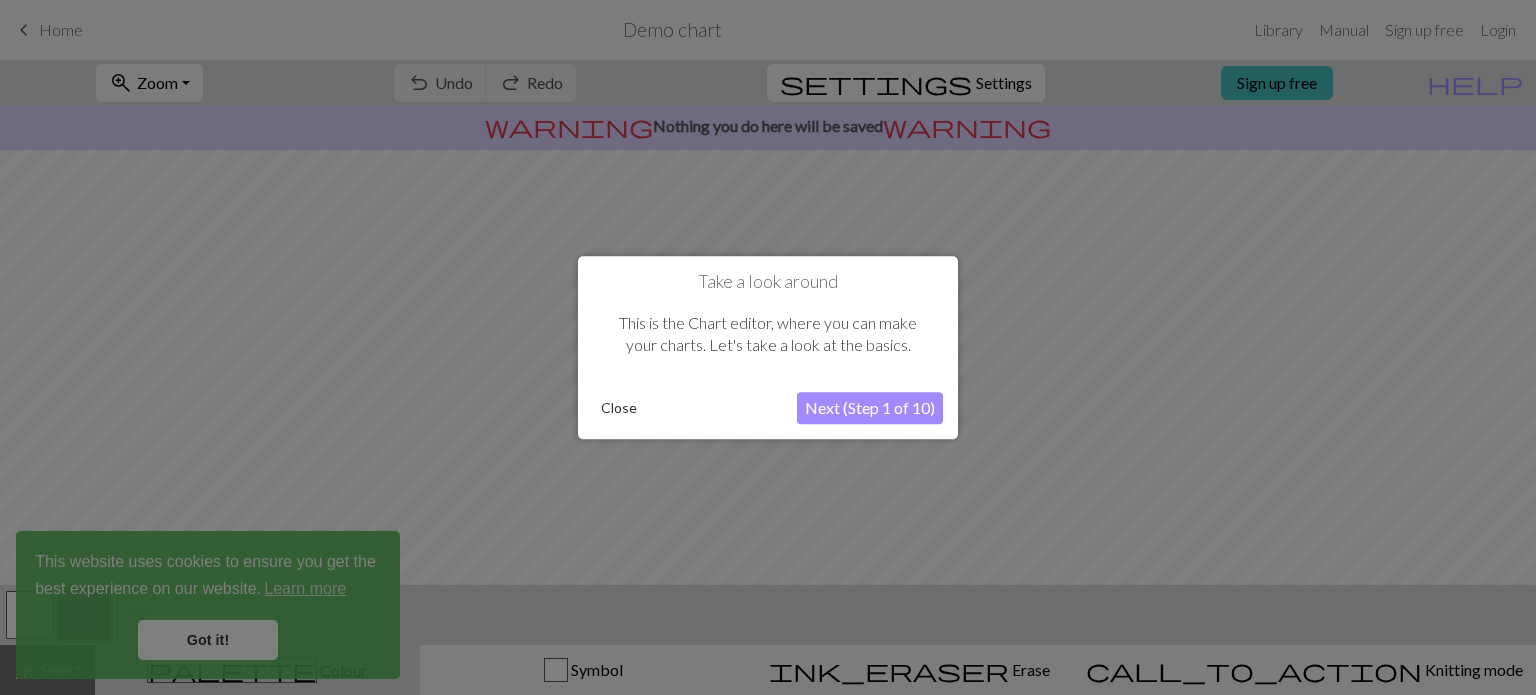 click on "Next (Step 1 of 10)" at bounding box center [870, 408] 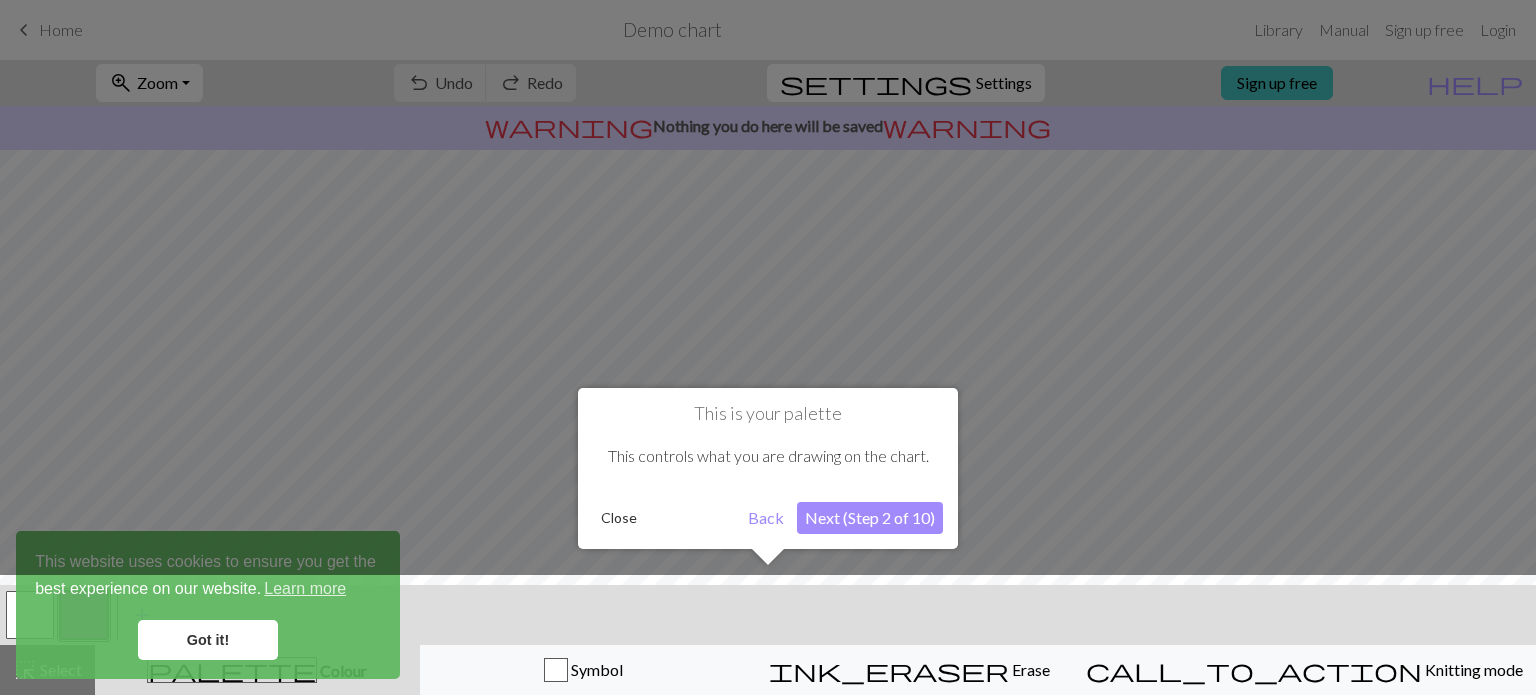 click on "Next (Step 2 of 10)" at bounding box center [870, 518] 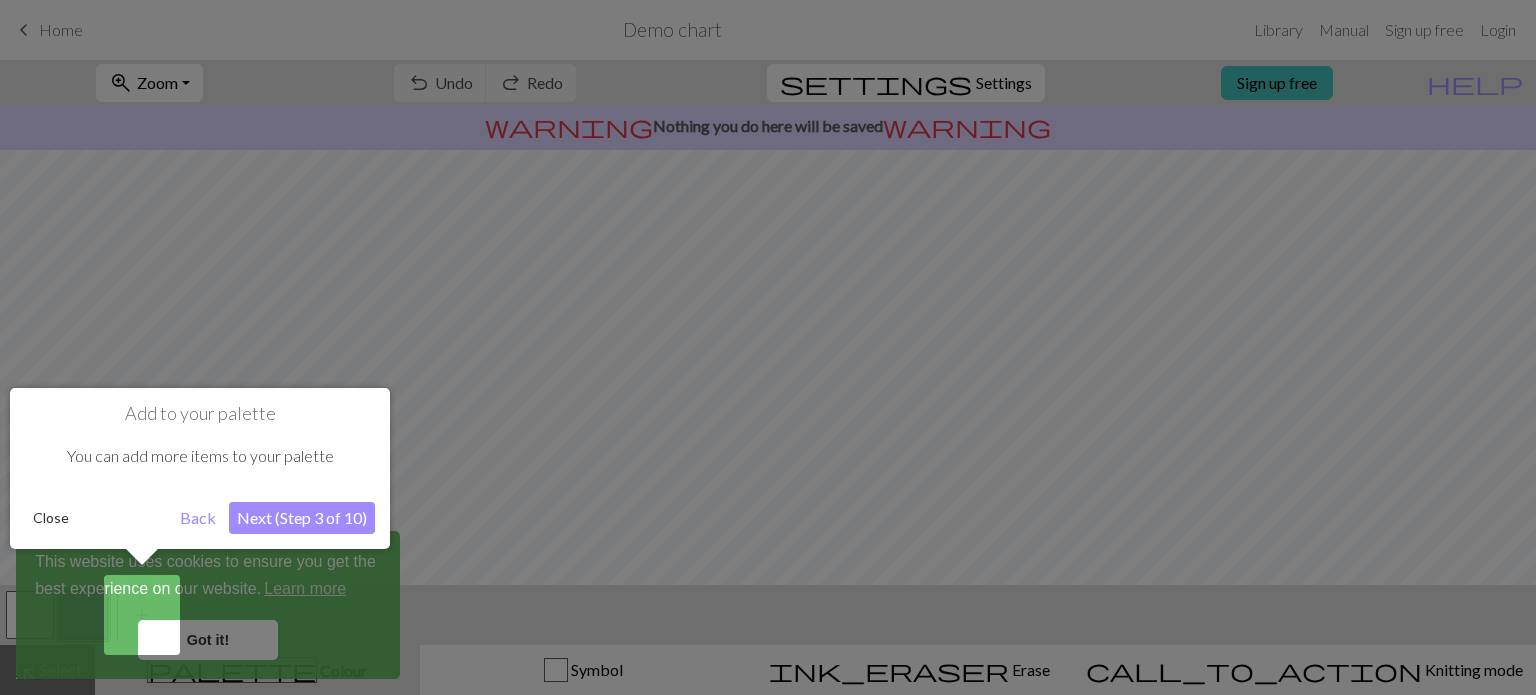 click at bounding box center [768, 347] 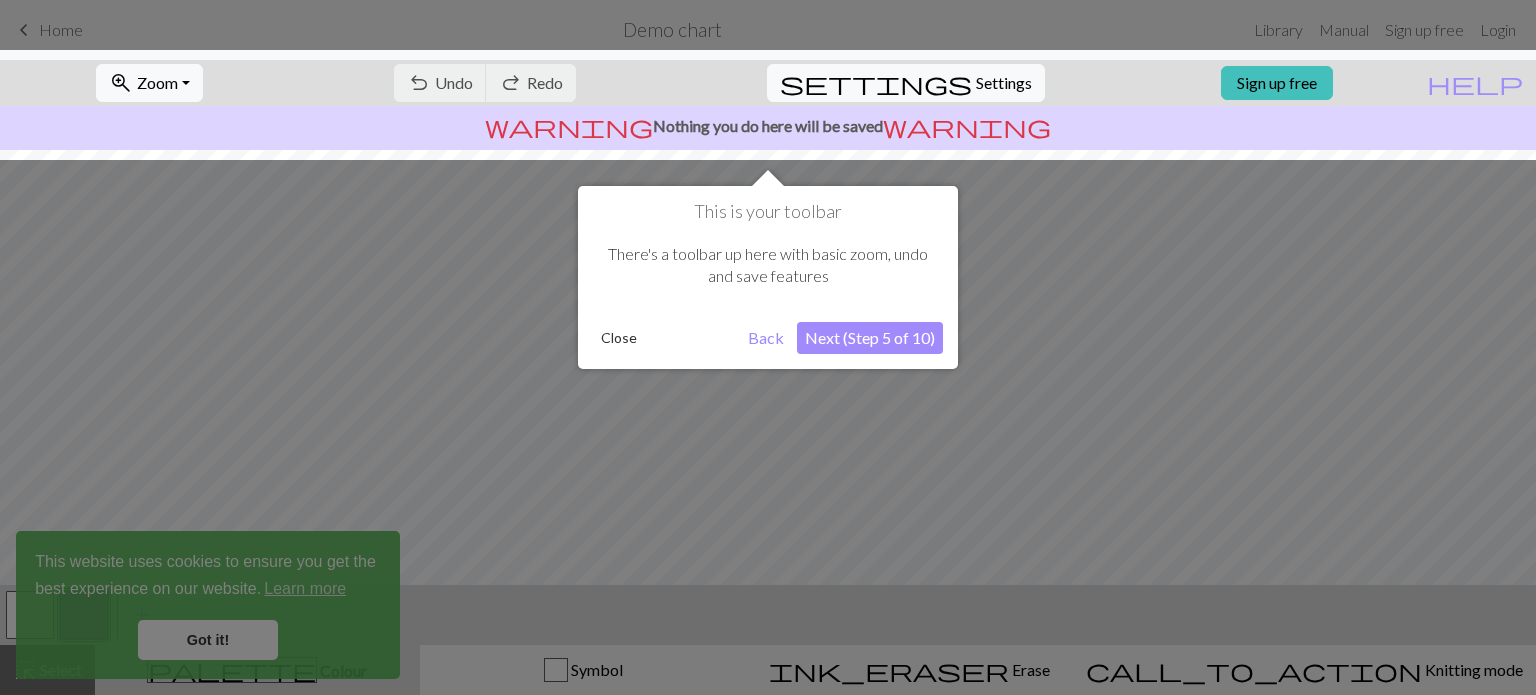 click at bounding box center (768, 347) 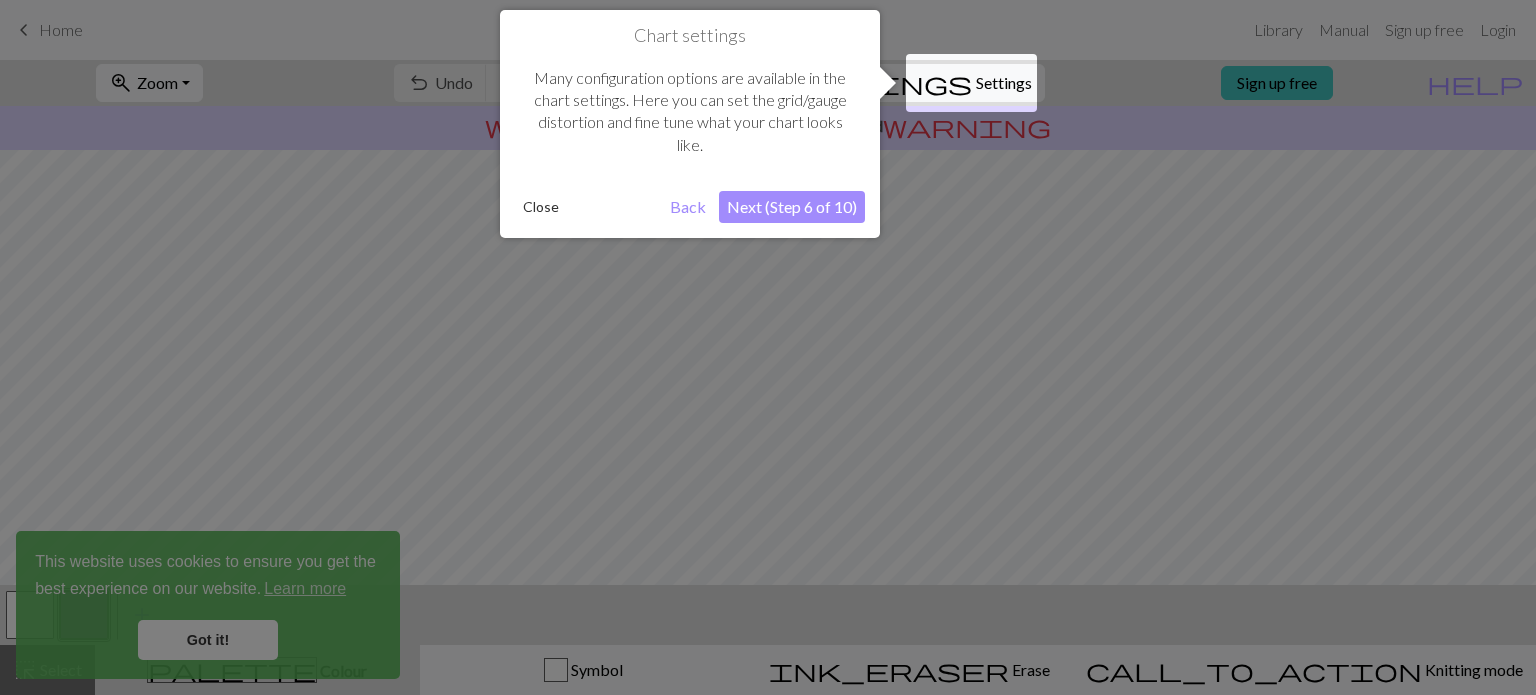 click at bounding box center [768, 347] 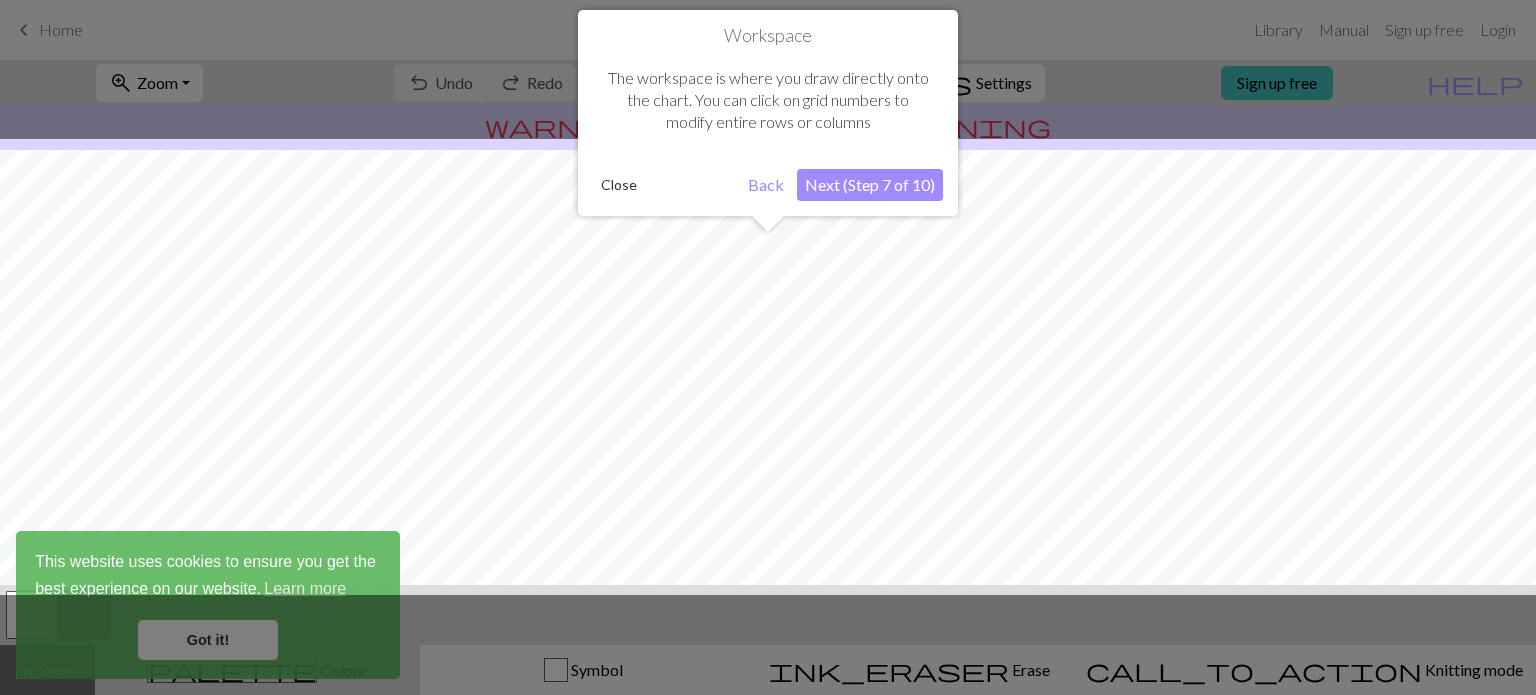 click at bounding box center (768, 347) 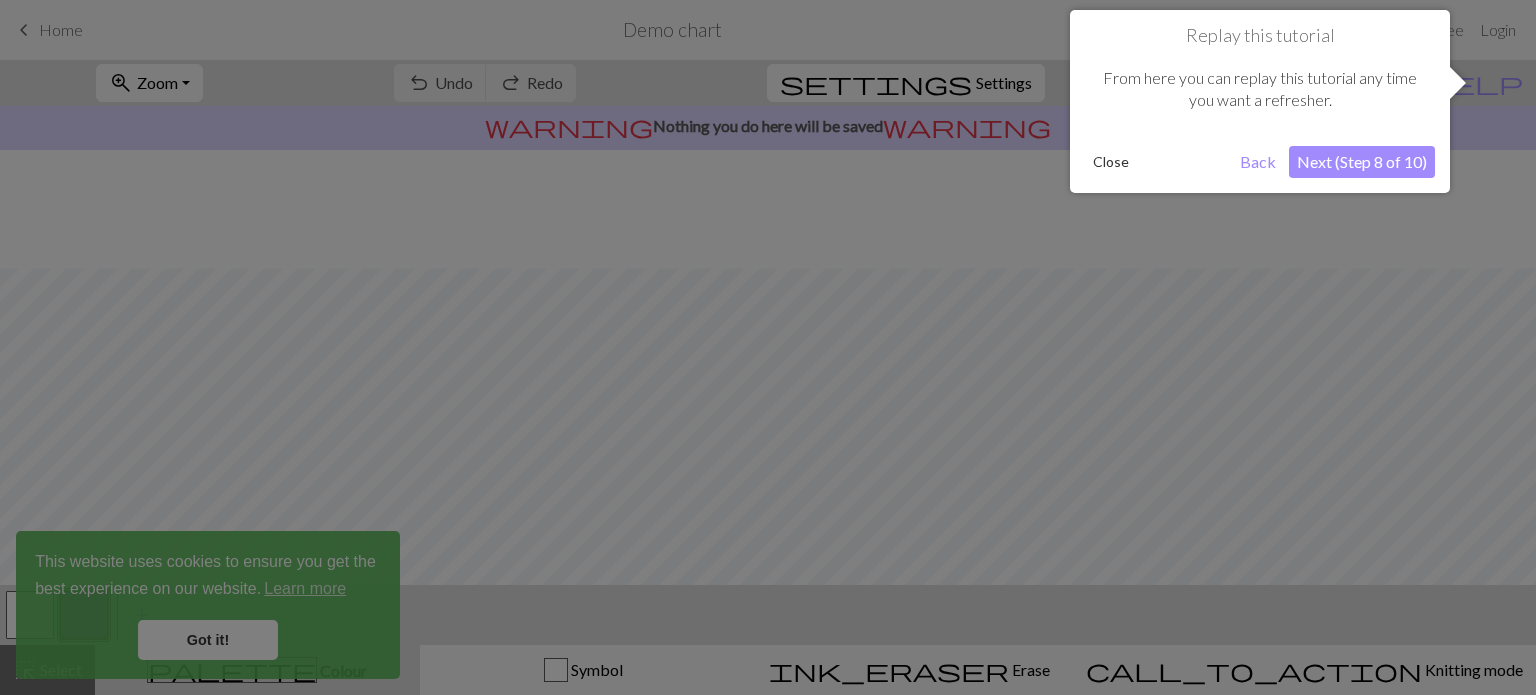 click at bounding box center [768, 347] 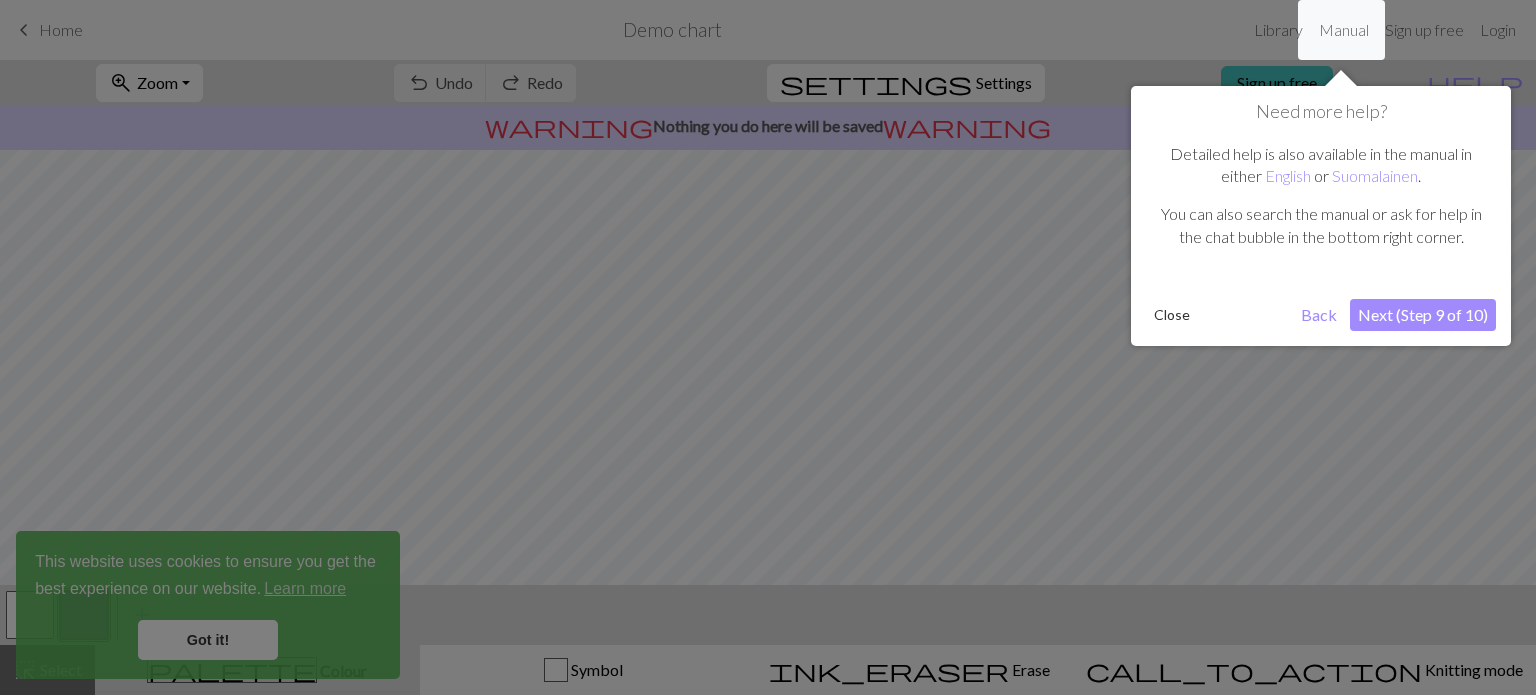 click at bounding box center [768, 347] 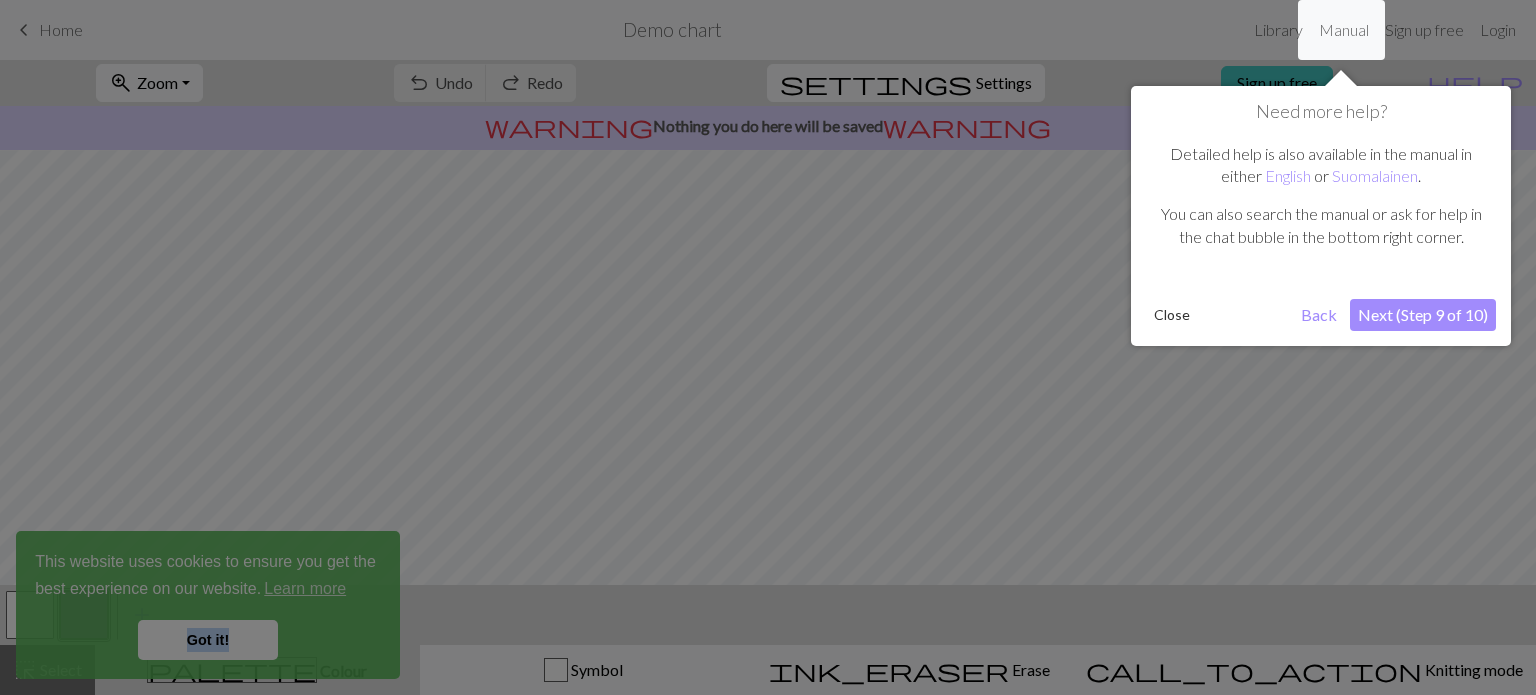 click on "Got it!" at bounding box center (208, 640) 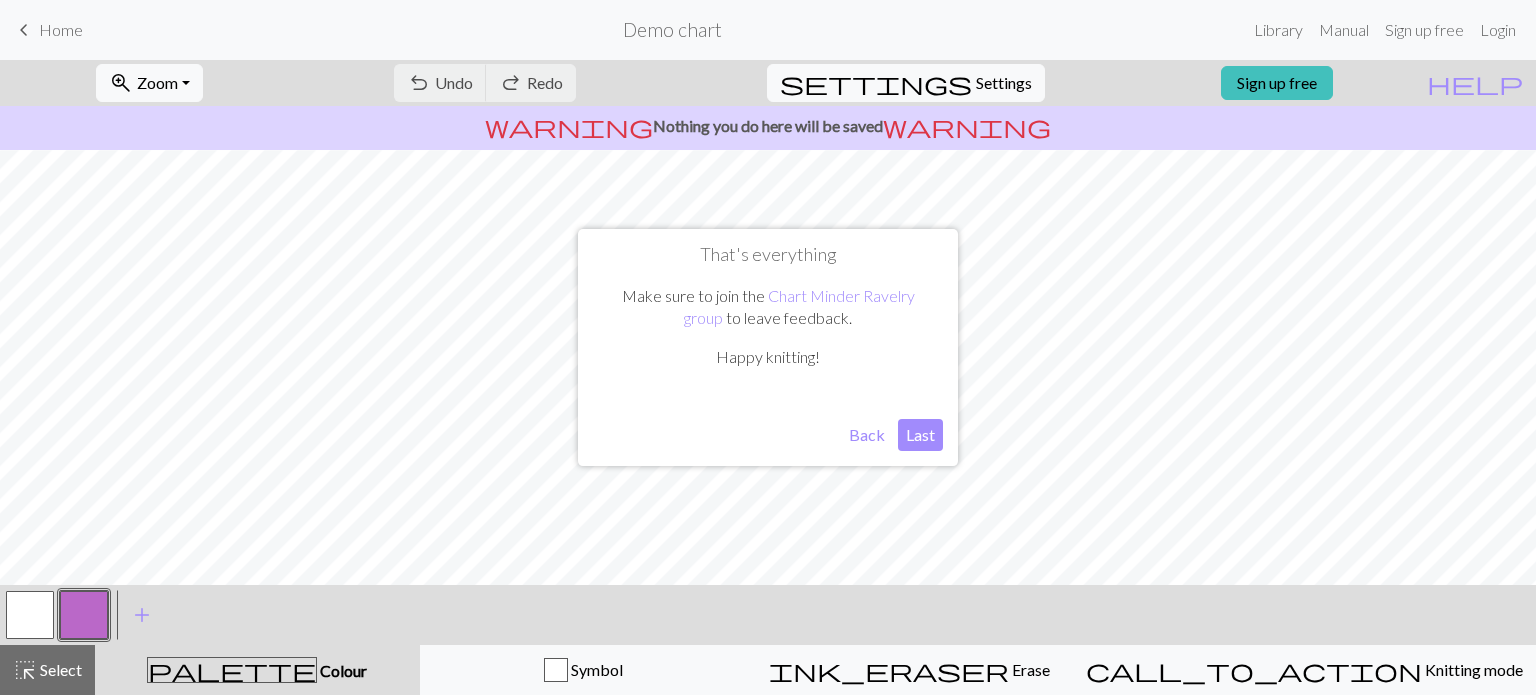 click at bounding box center (84, 615) 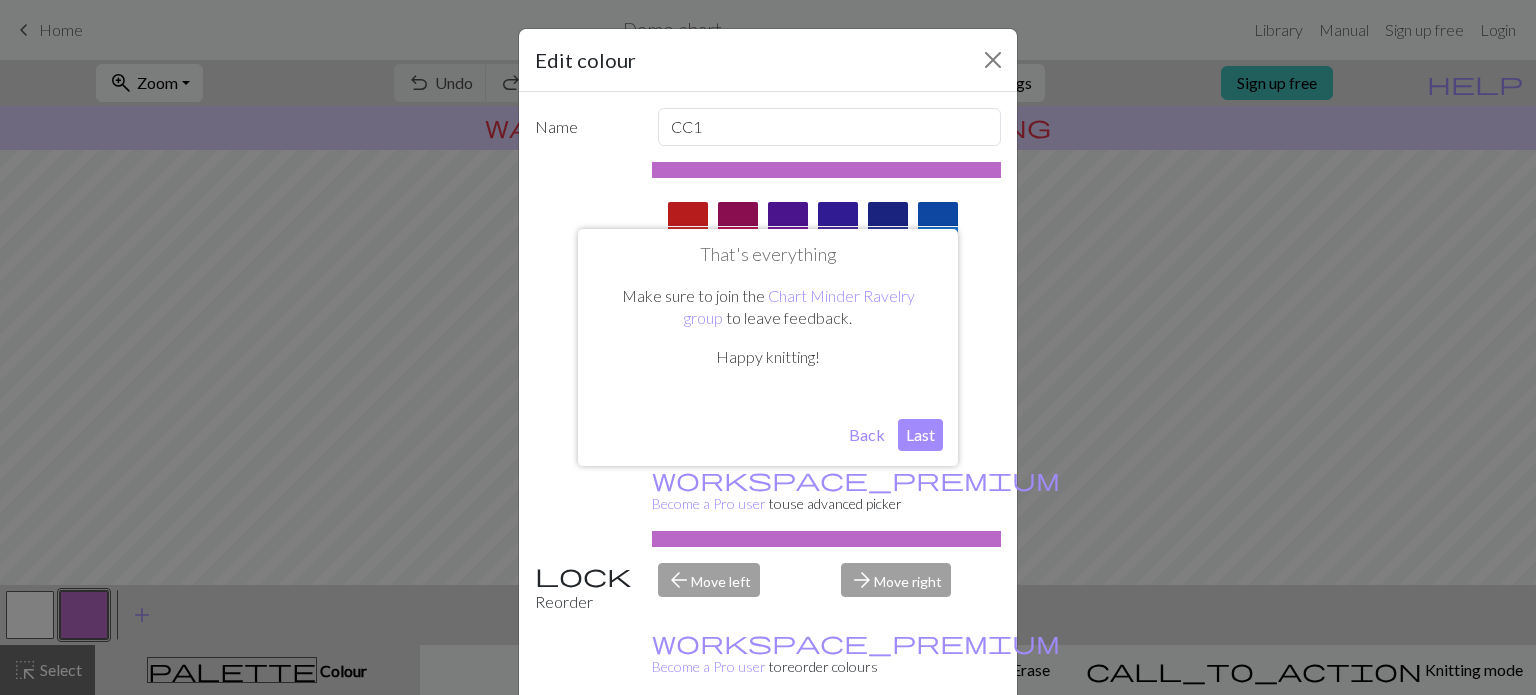 click on "Back" at bounding box center [867, 435] 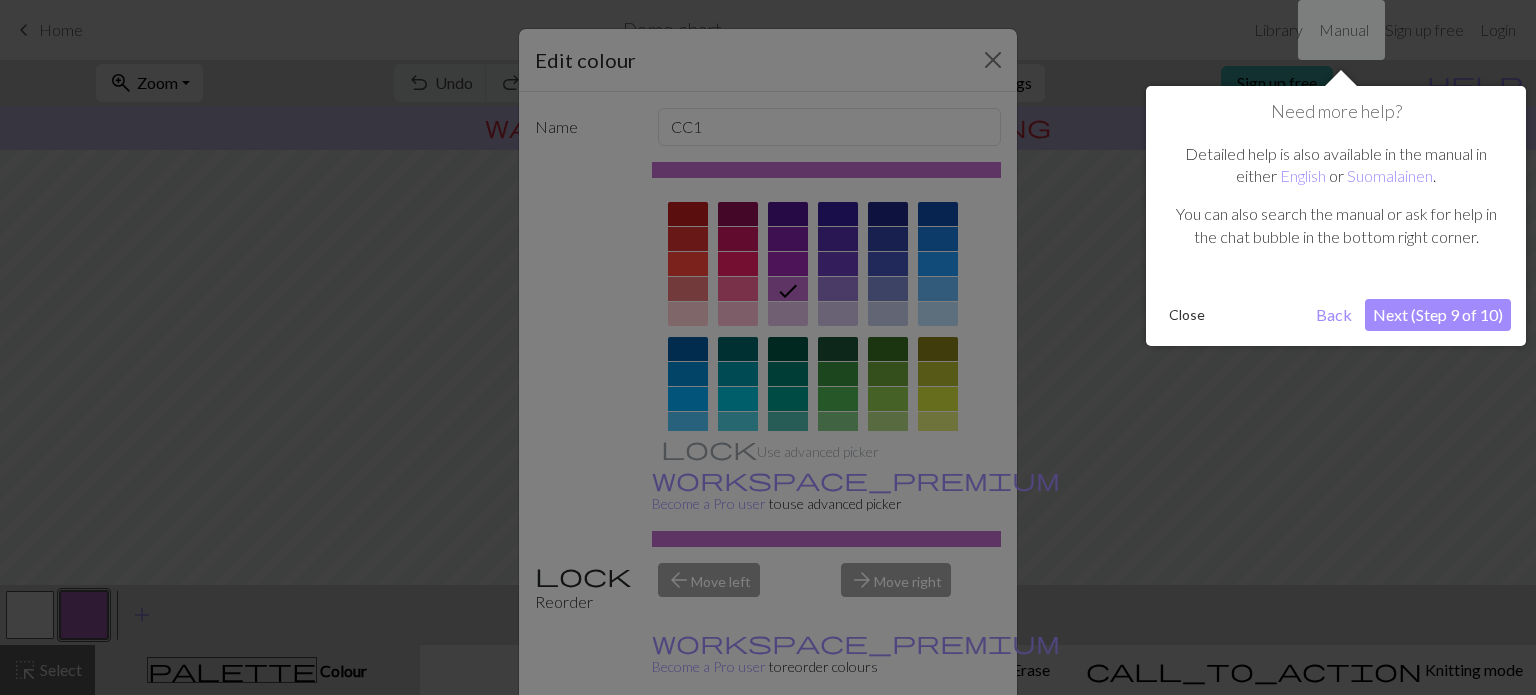 click on "Close" at bounding box center (1187, 315) 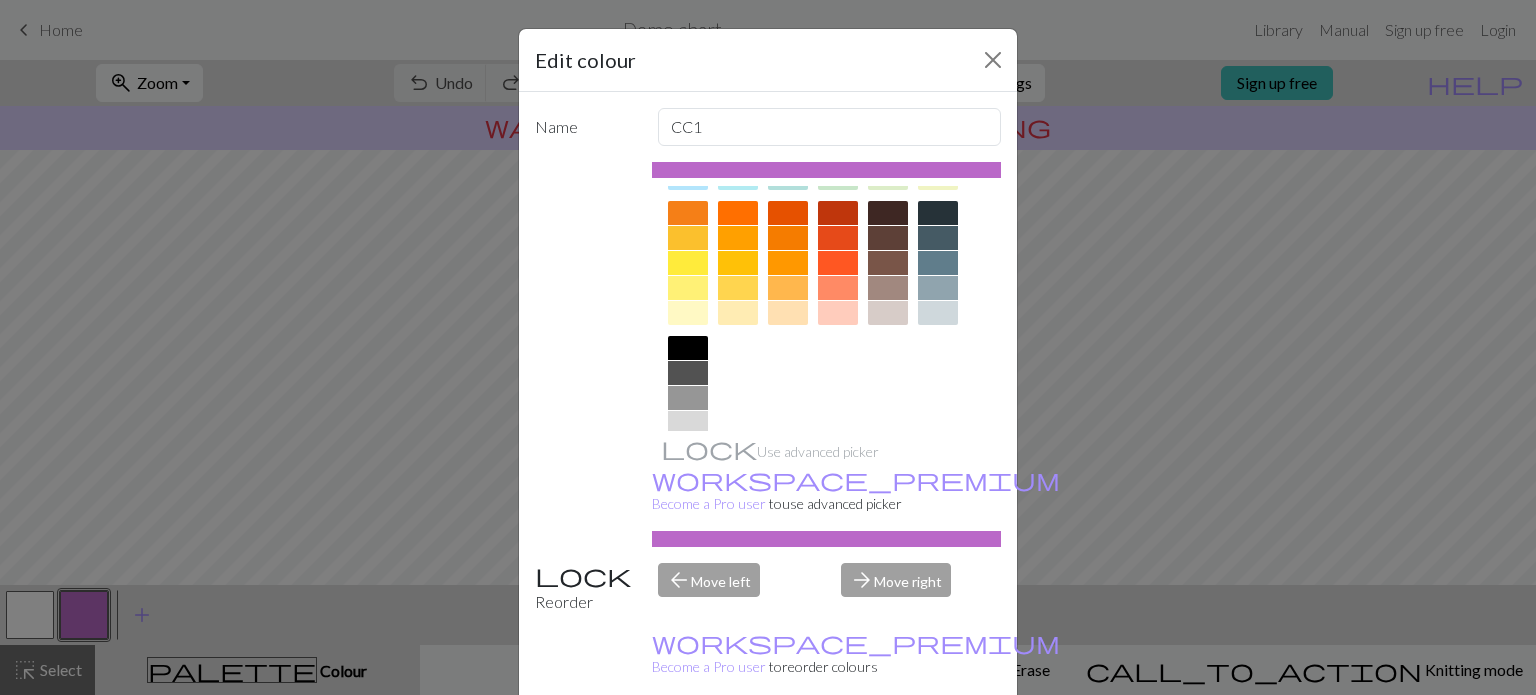 scroll, scrollTop: 322, scrollLeft: 0, axis: vertical 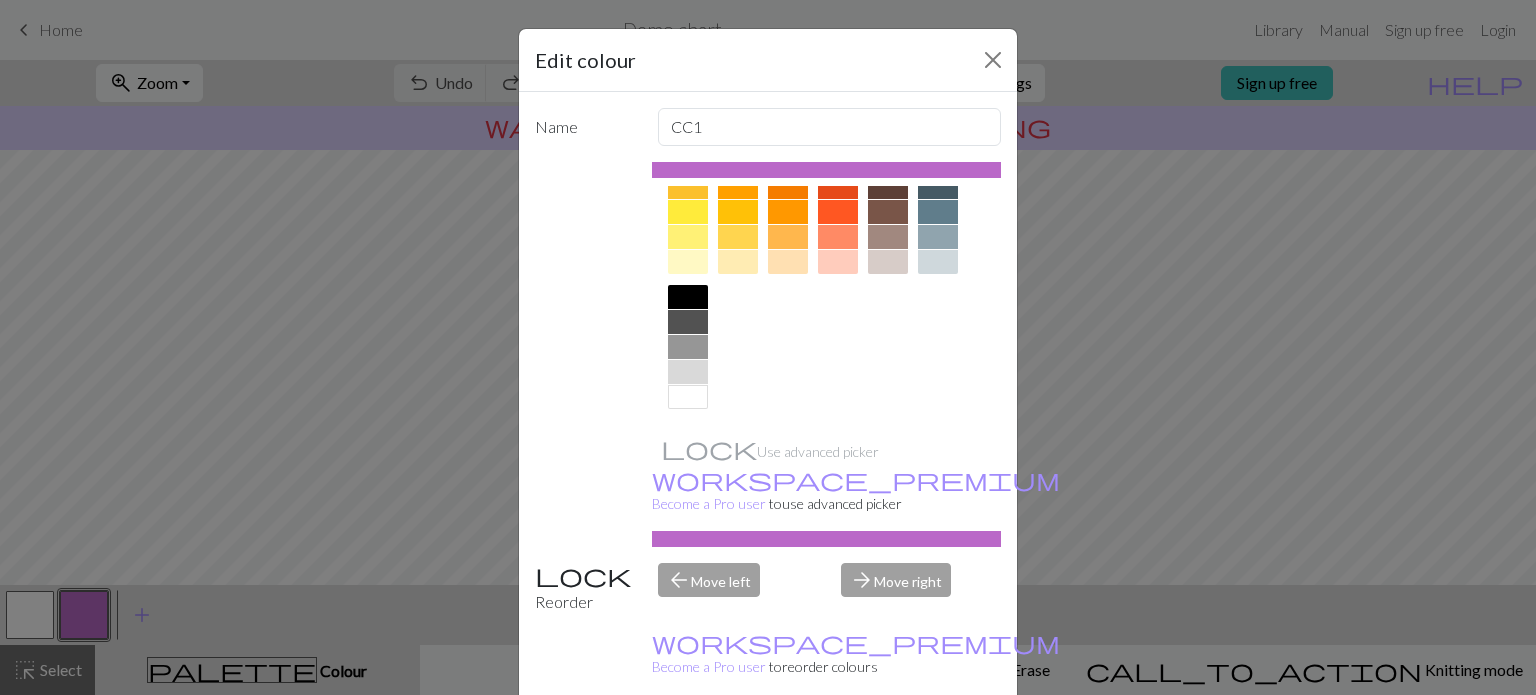 click at bounding box center [688, 297] 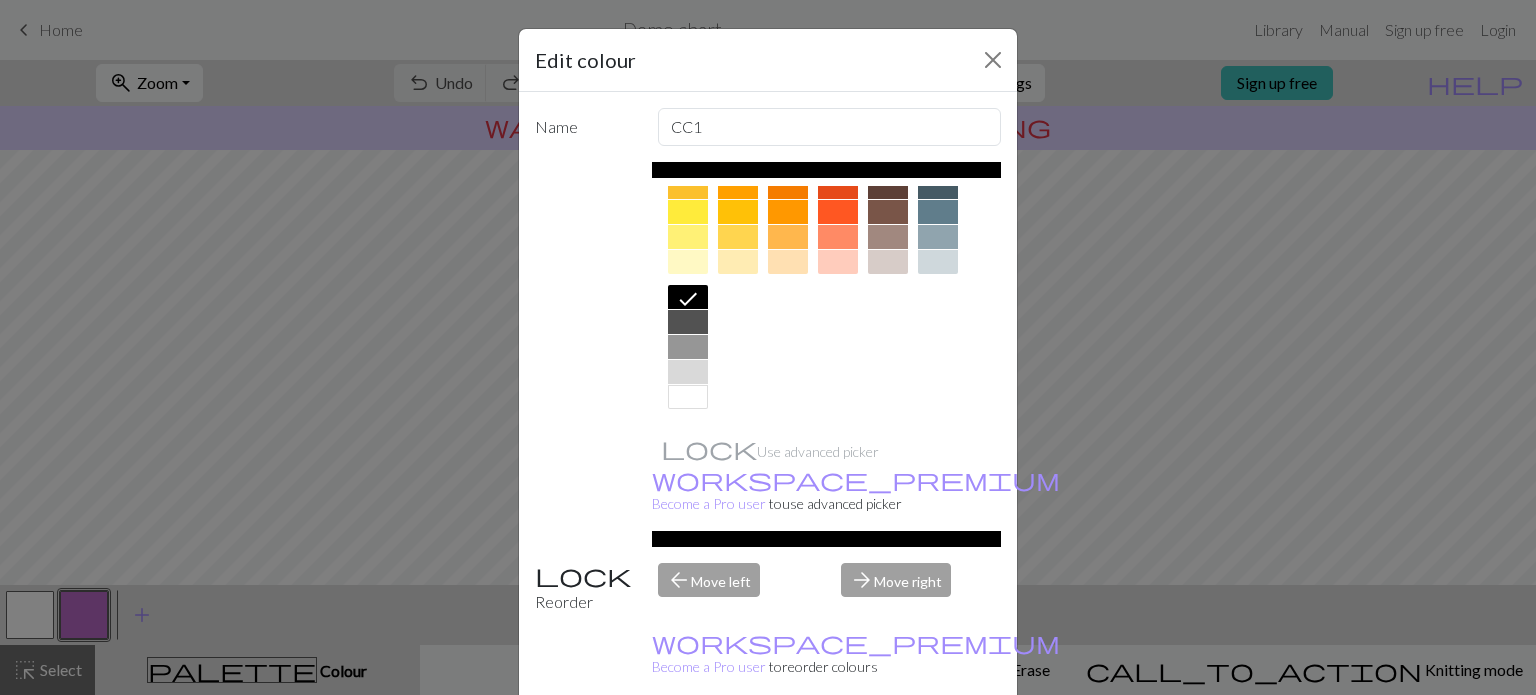 click on "Done" at bounding box center (888, 746) 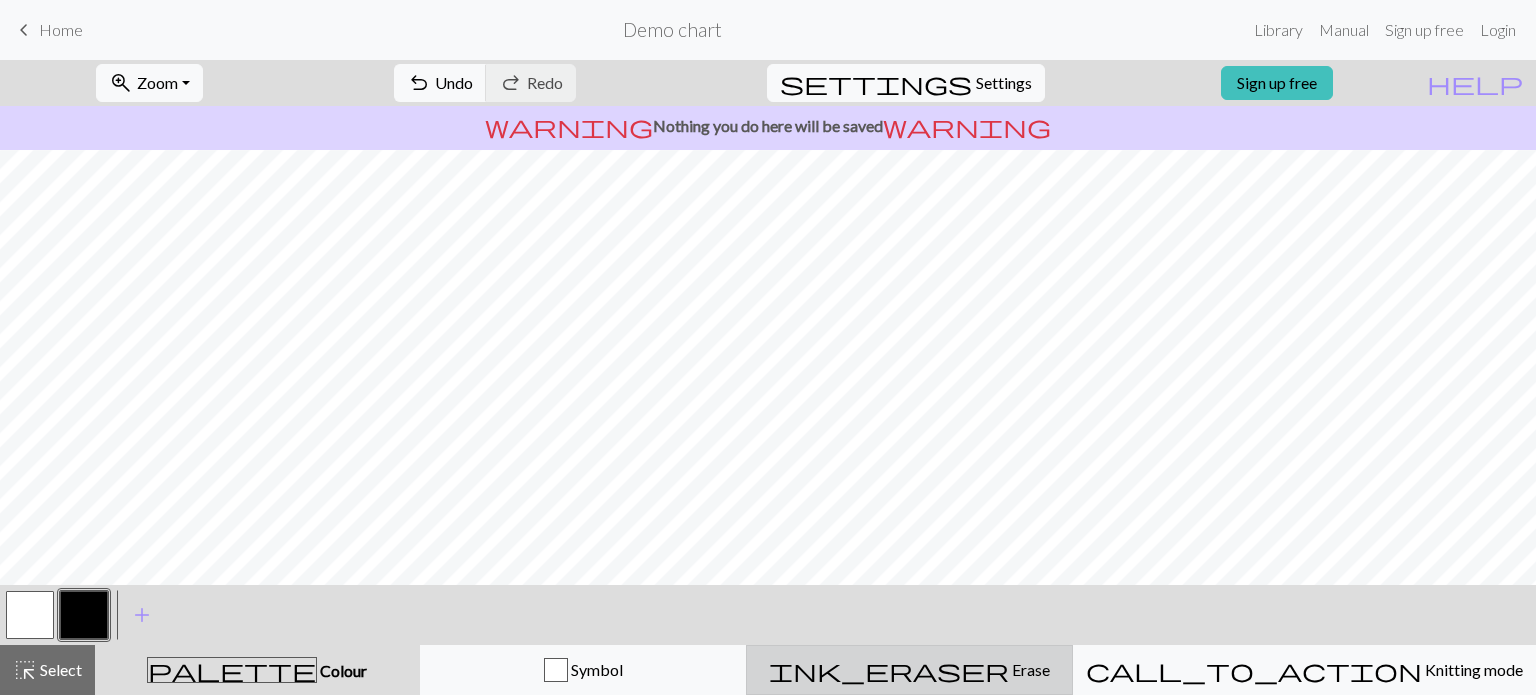 click on "ink_eraser   Erase   Erase" at bounding box center (909, 670) 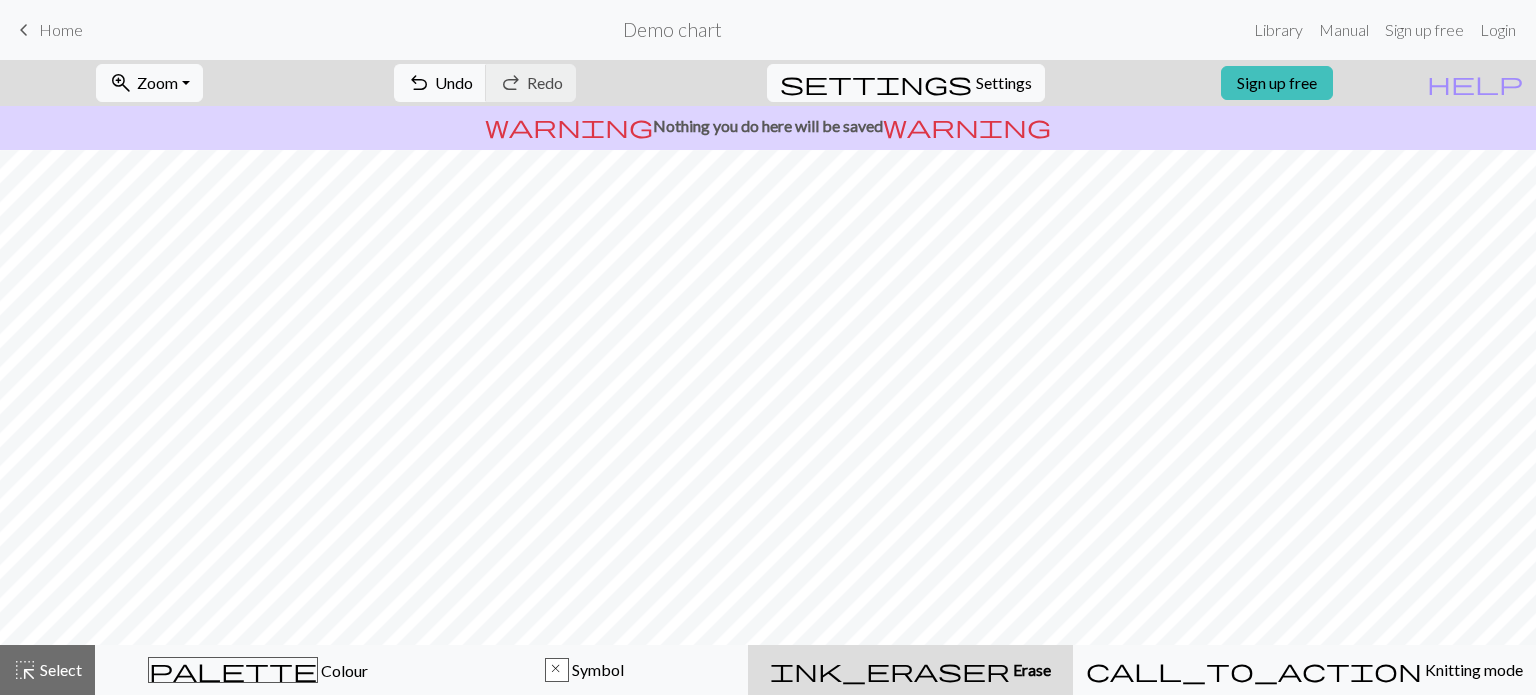 click on "ink_eraser   Erase   Erase" at bounding box center [910, 670] 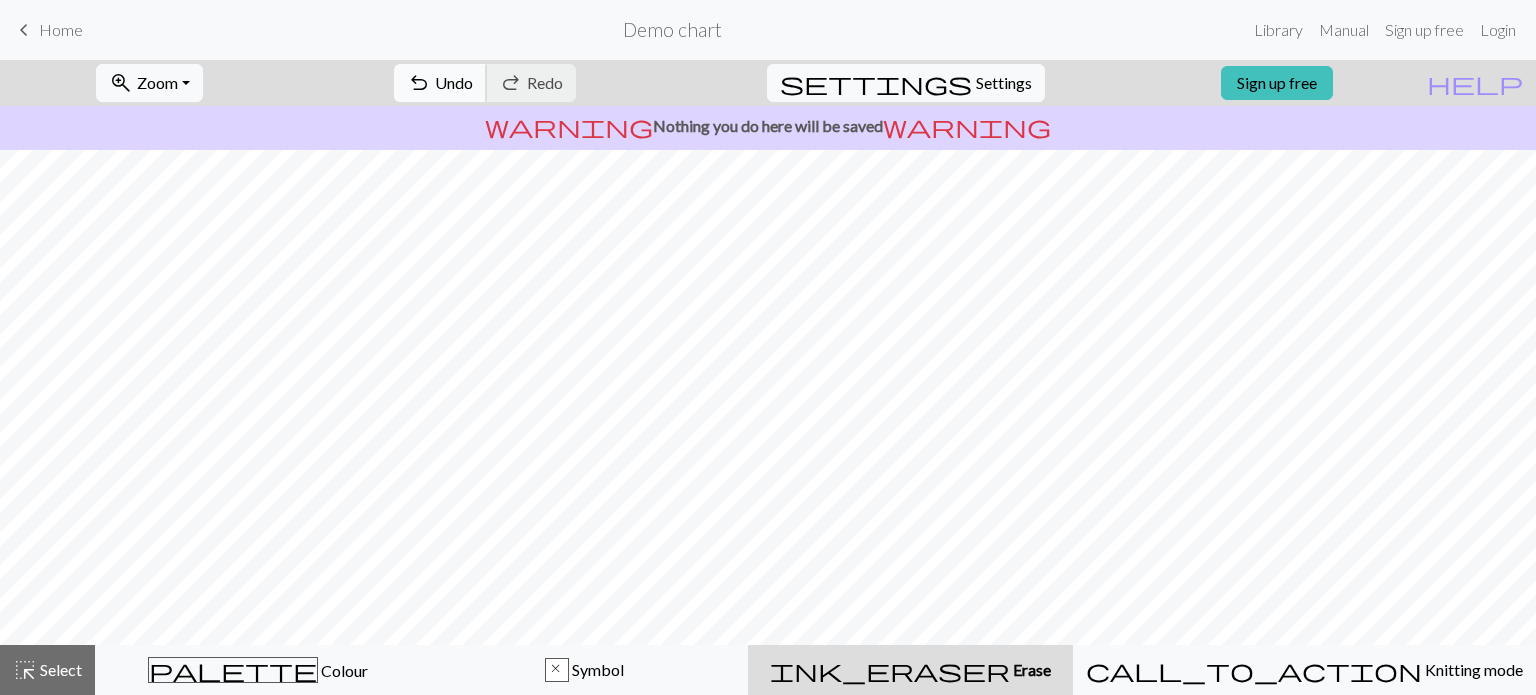 click on "undo" at bounding box center (419, 83) 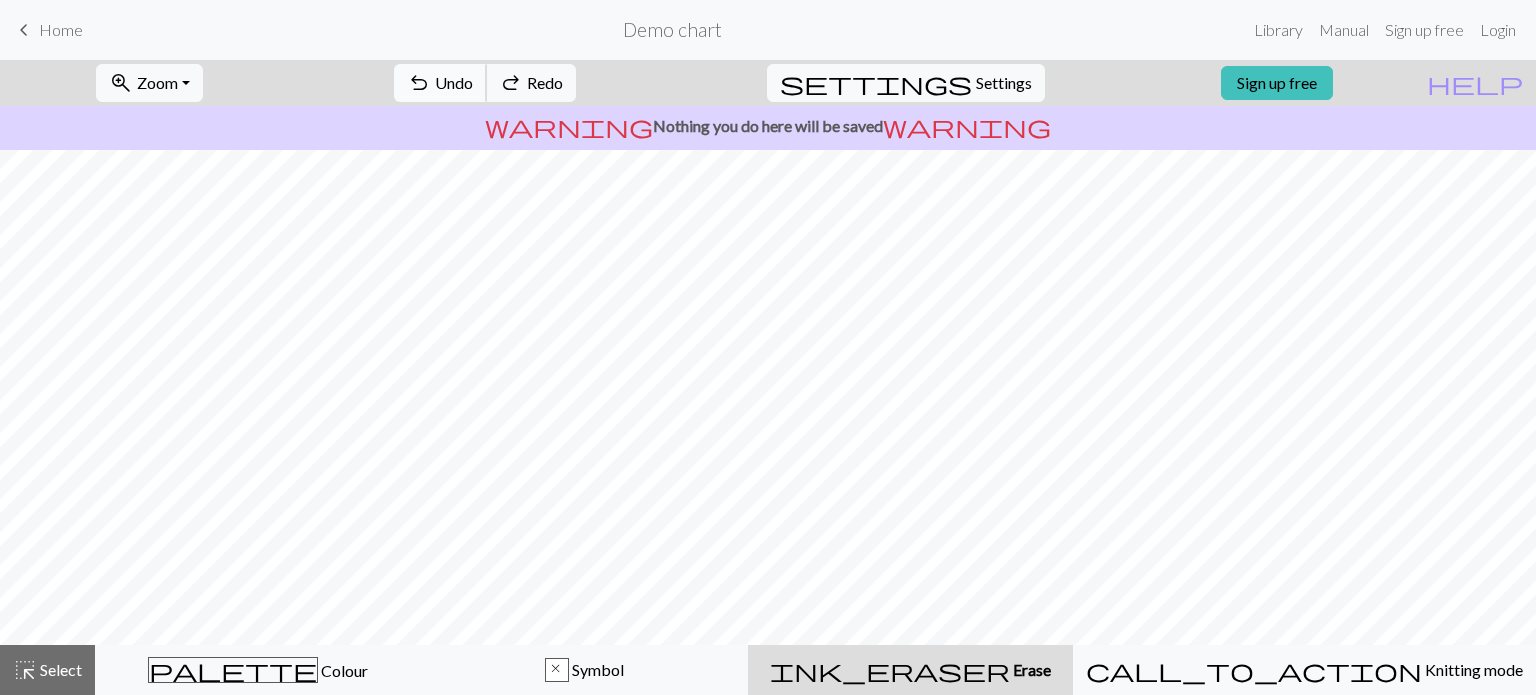 click on "undo" at bounding box center (419, 83) 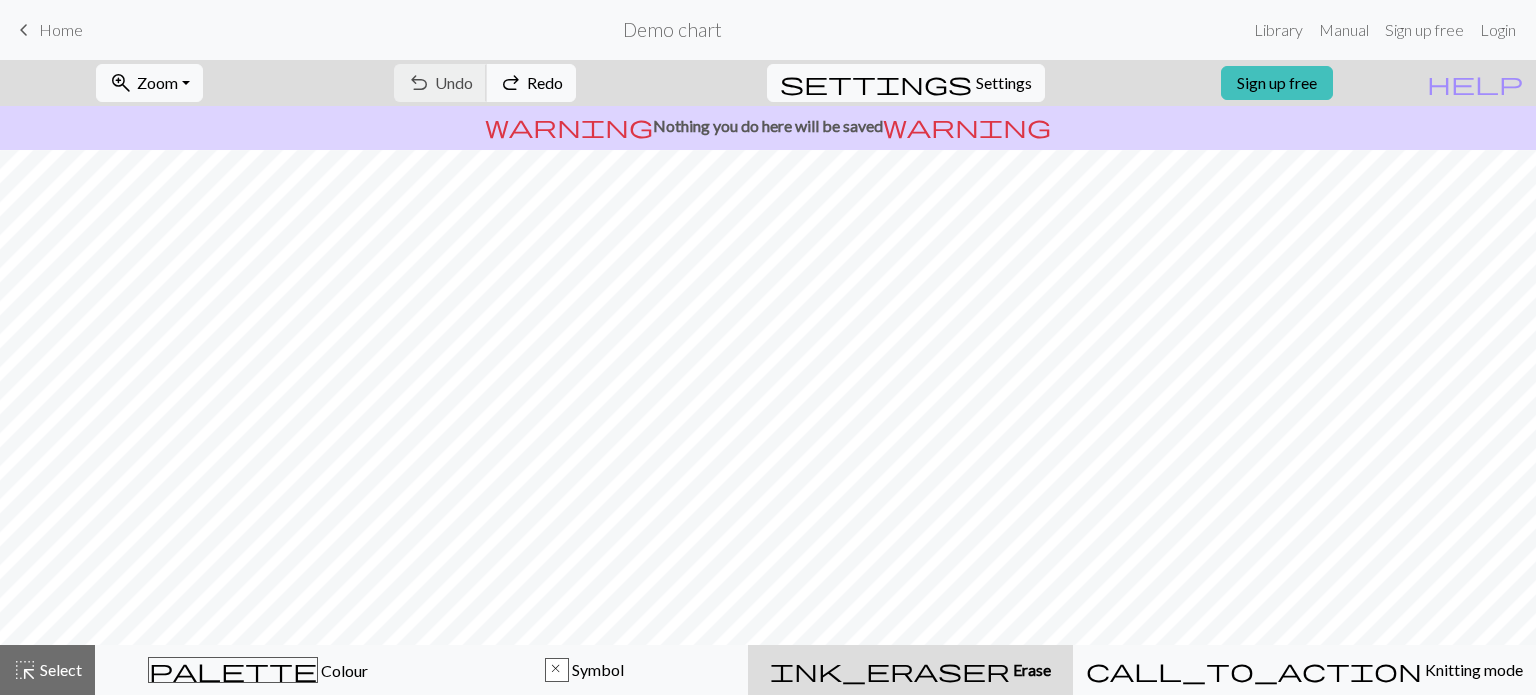 click on "undo Undo Undo redo Redo Redo" at bounding box center [485, 83] 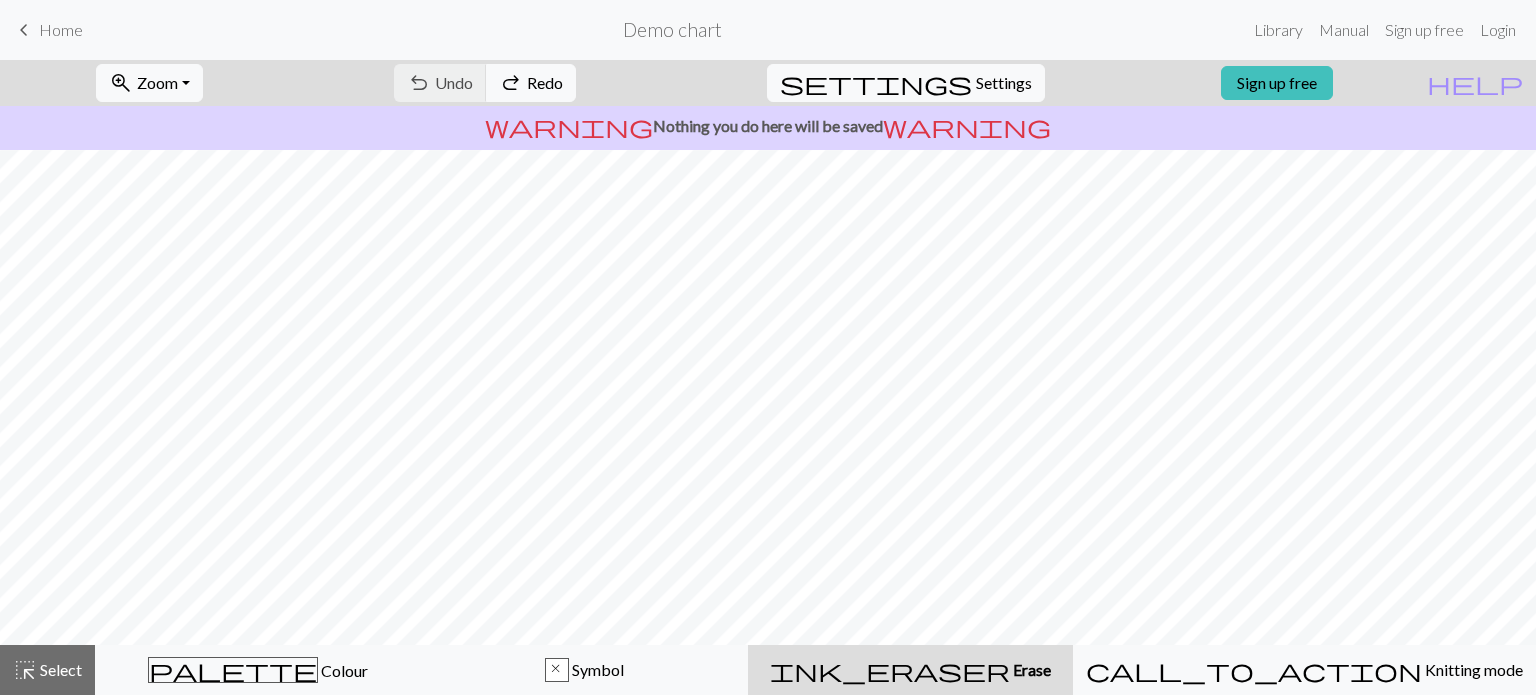 click on "undo Undo Undo redo Redo Redo" at bounding box center (485, 83) 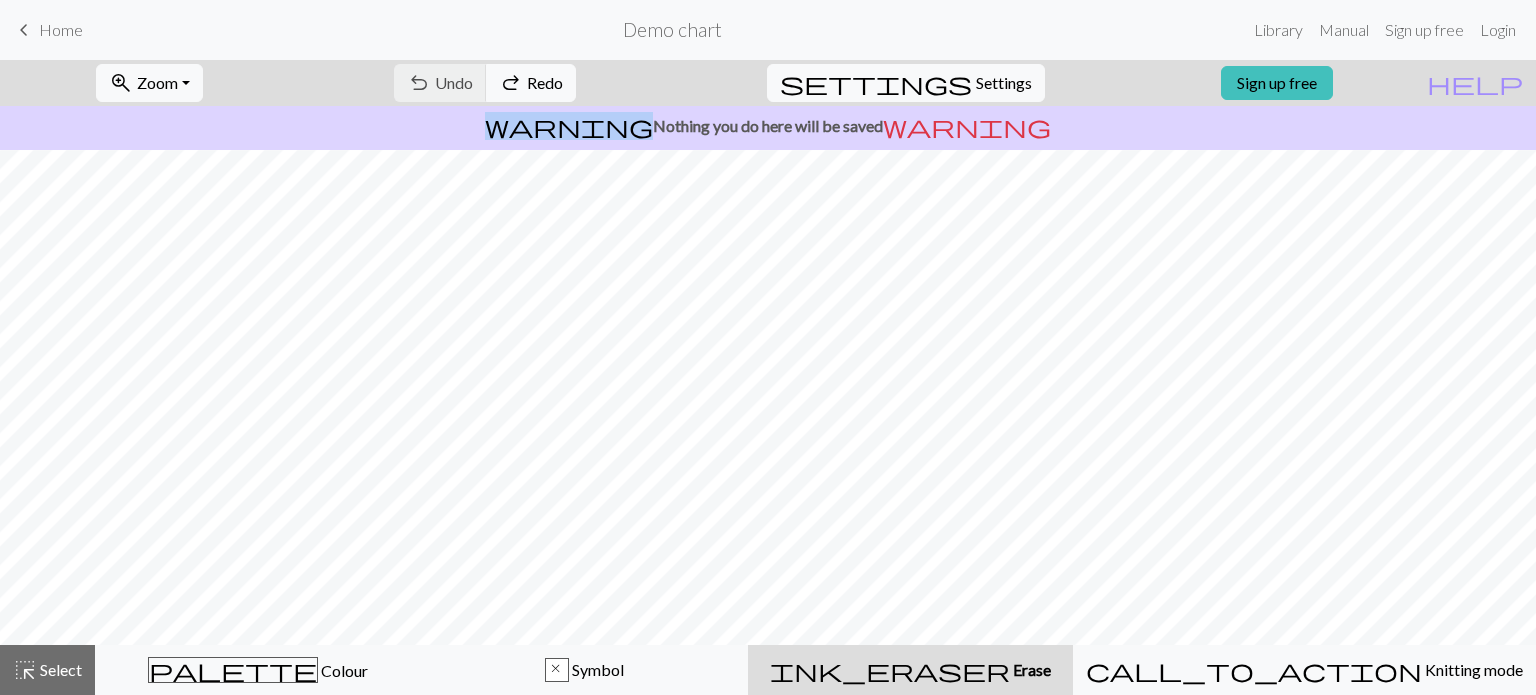 click on "undo Undo Undo redo Redo Redo" at bounding box center (485, 83) 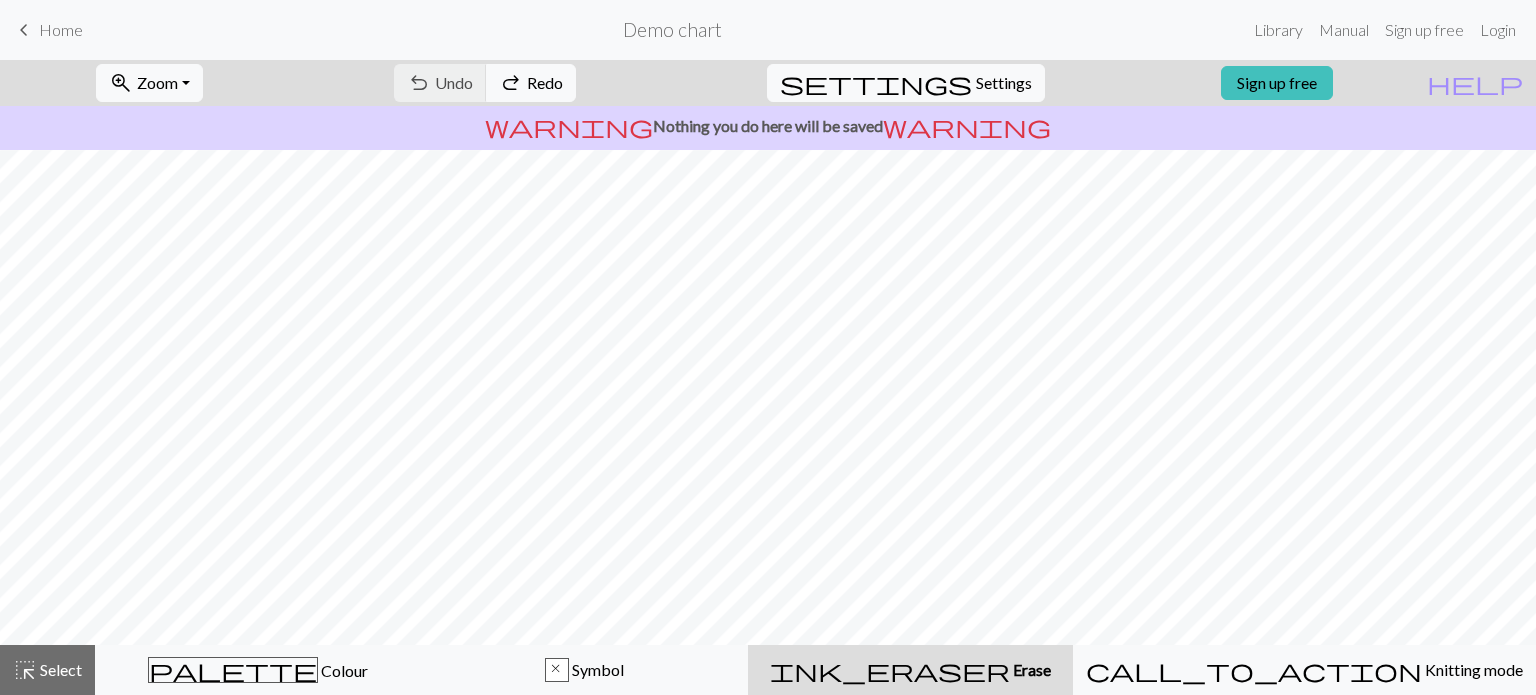 click on "undo Undo Undo redo Redo Redo" at bounding box center [485, 83] 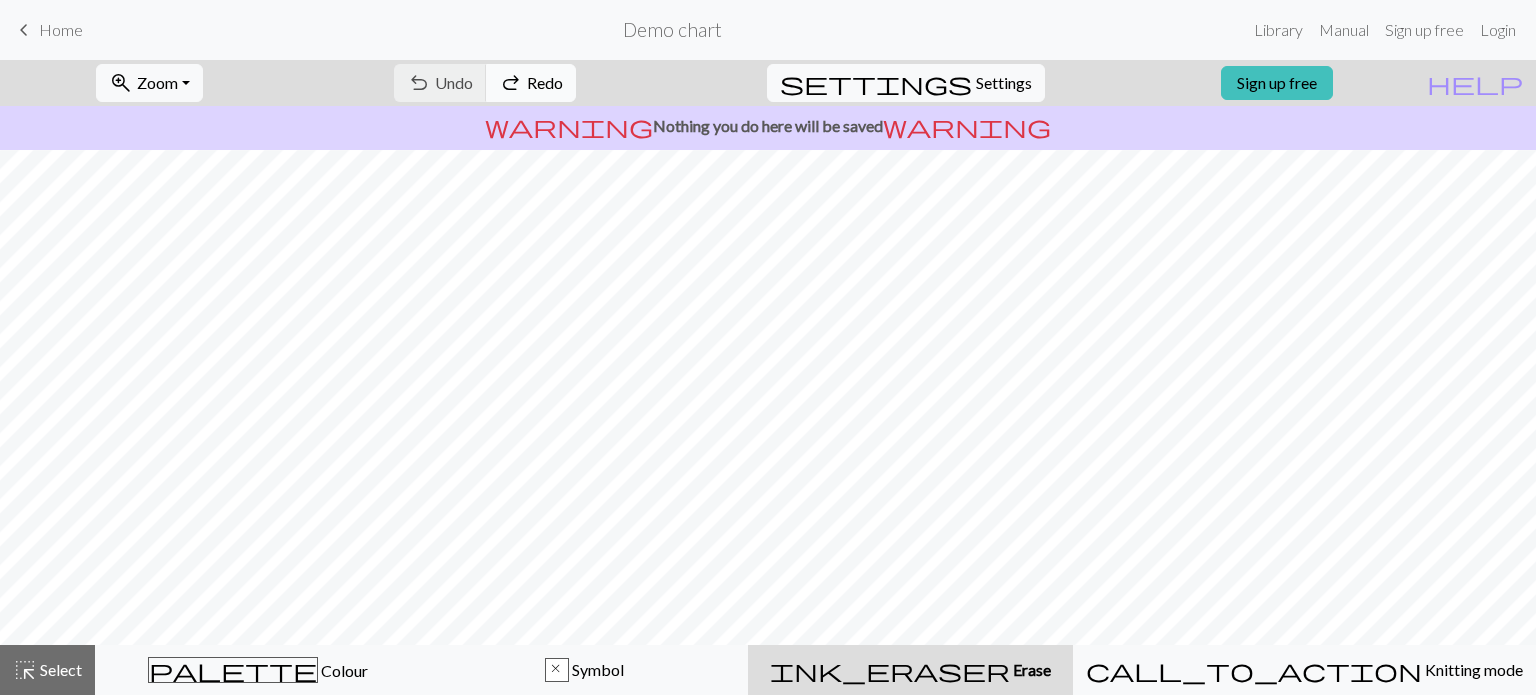 click on "Redo" at bounding box center (545, 82) 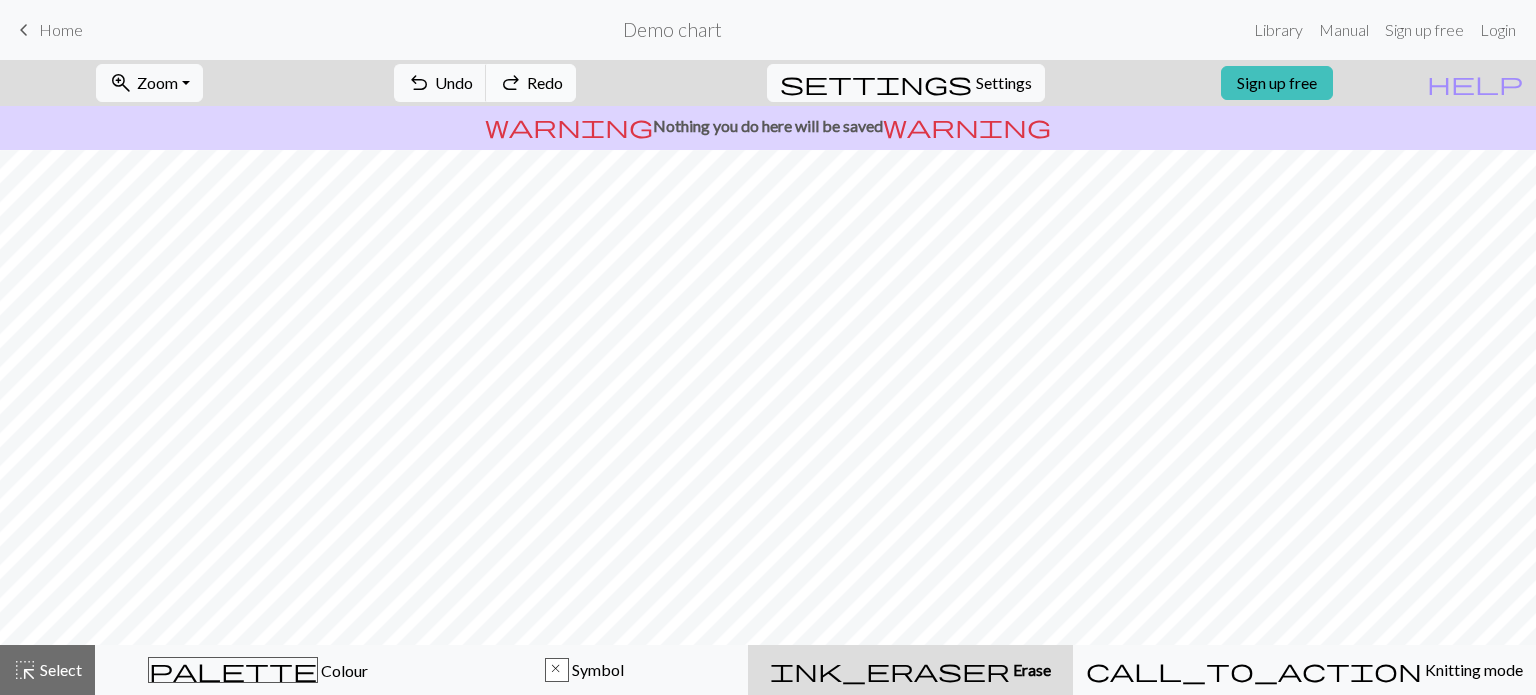 click on "Redo" at bounding box center [545, 82] 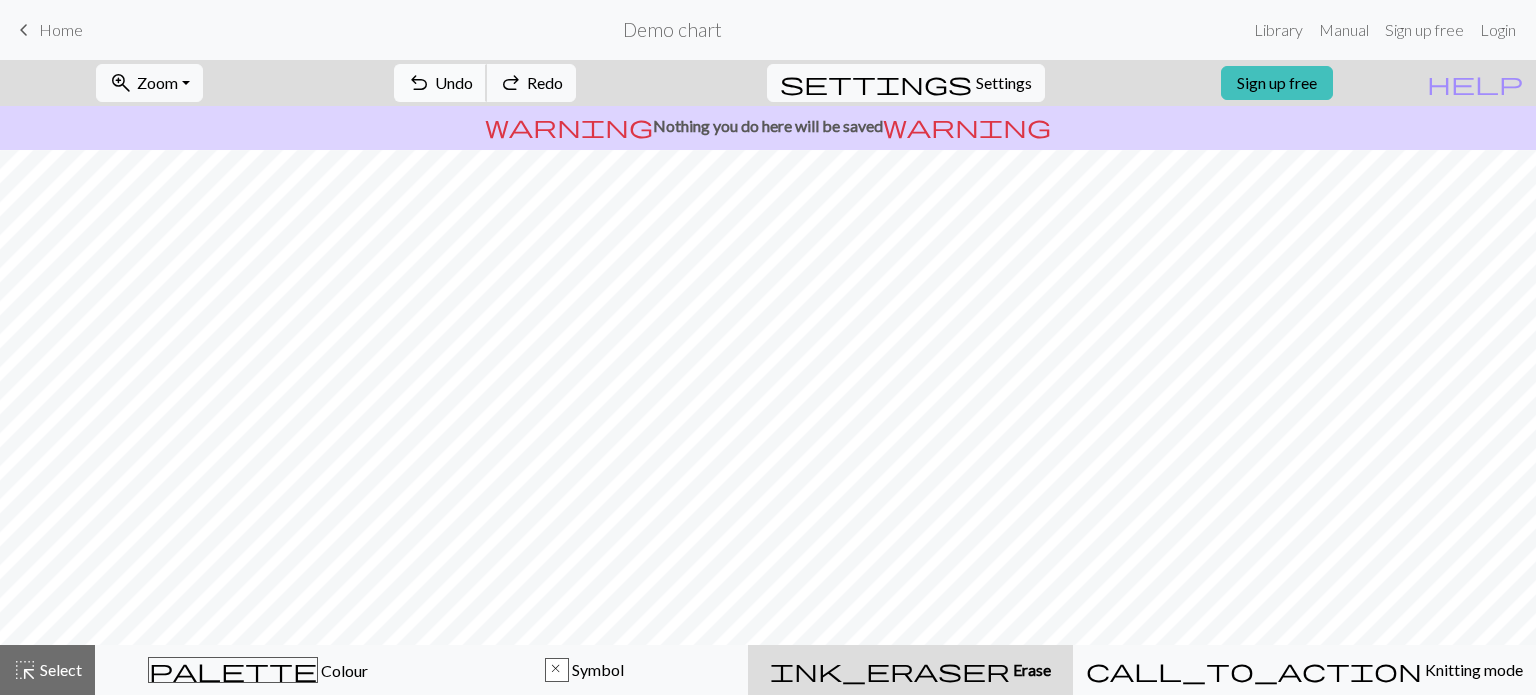 click on "Undo" at bounding box center (454, 82) 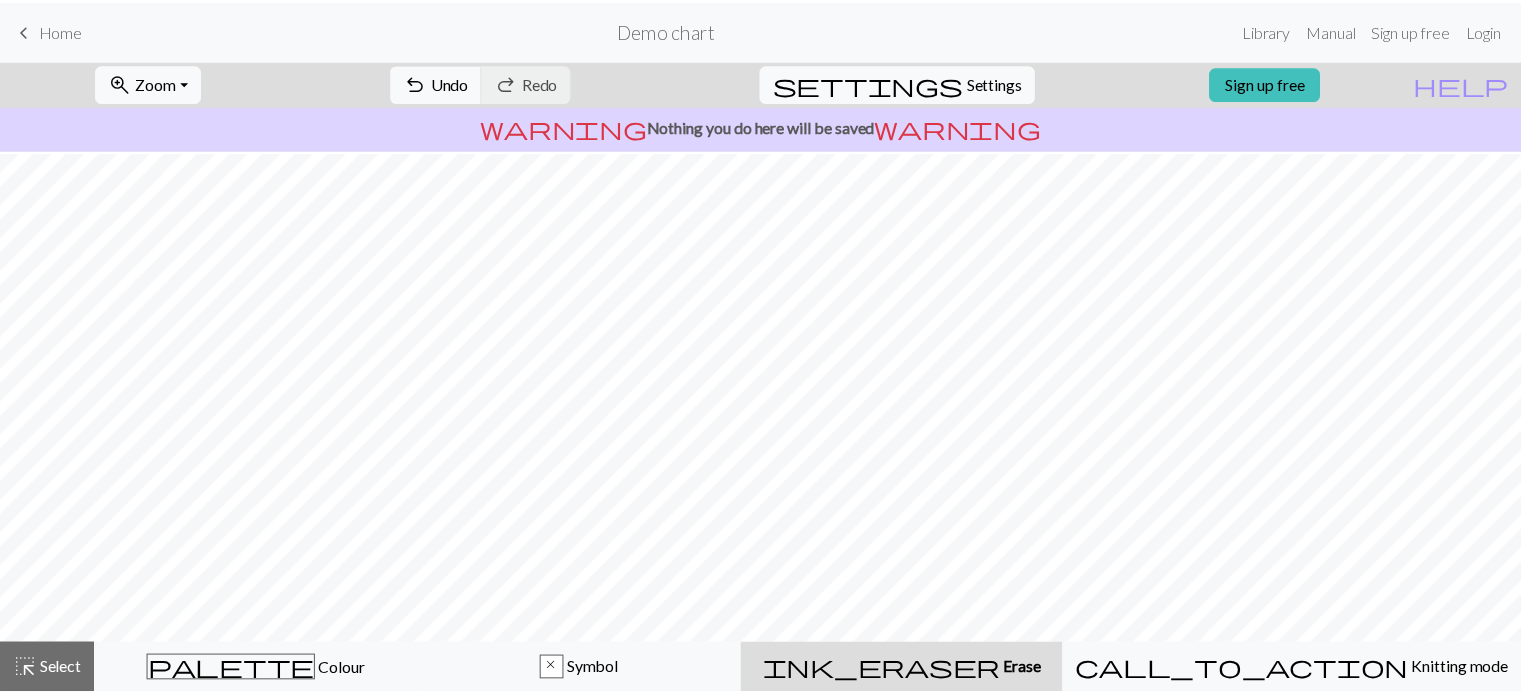 scroll, scrollTop: 121, scrollLeft: 0, axis: vertical 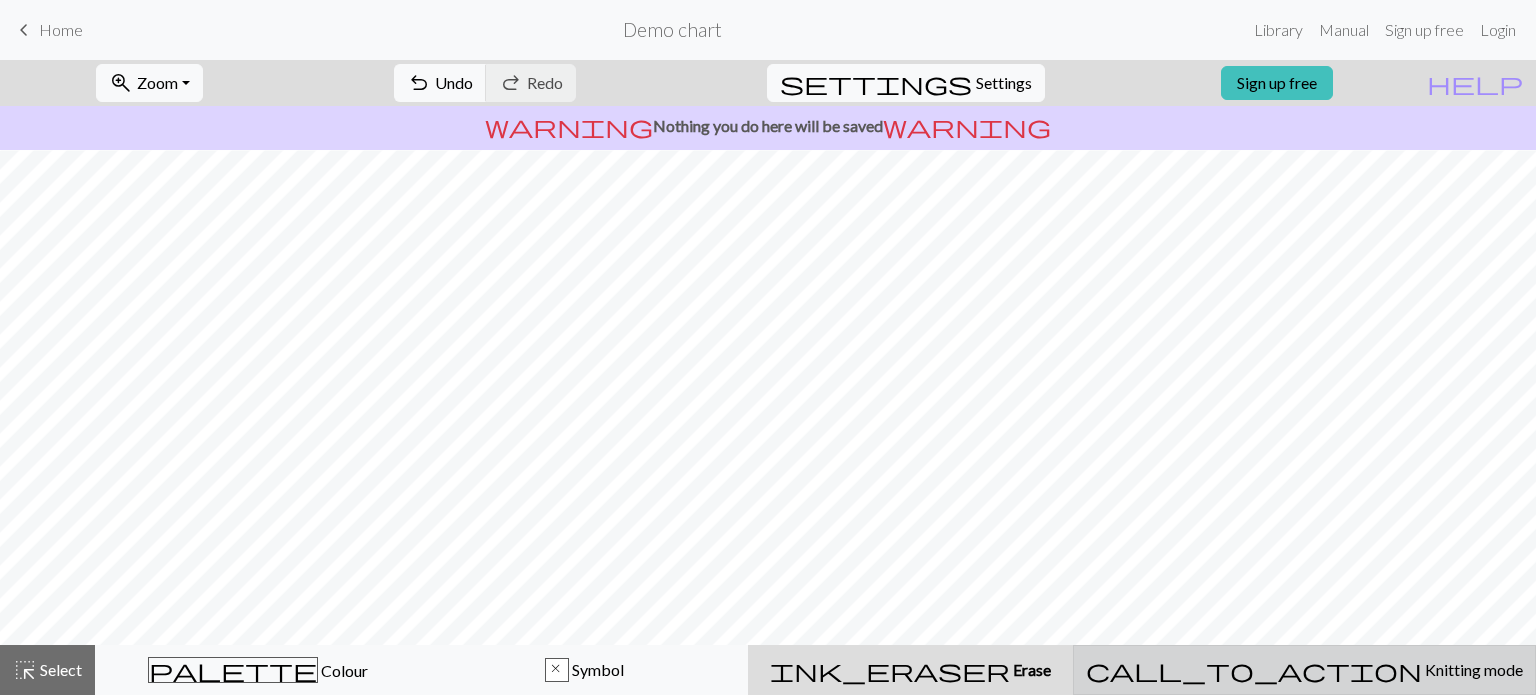 click on "Knitting mode" at bounding box center [1472, 669] 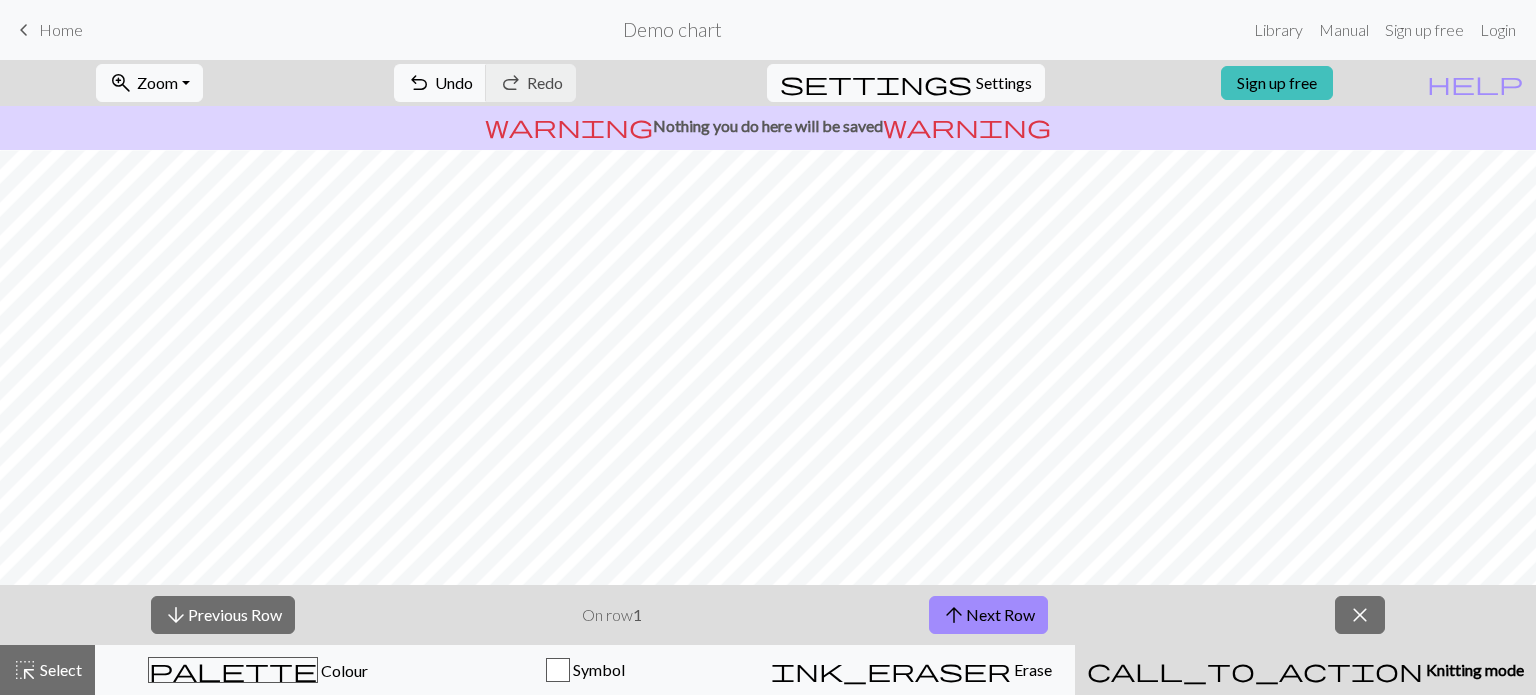 click on "arrow_downward Previous Row On row  1 arrow_upward  Next Row close" at bounding box center [768, 615] 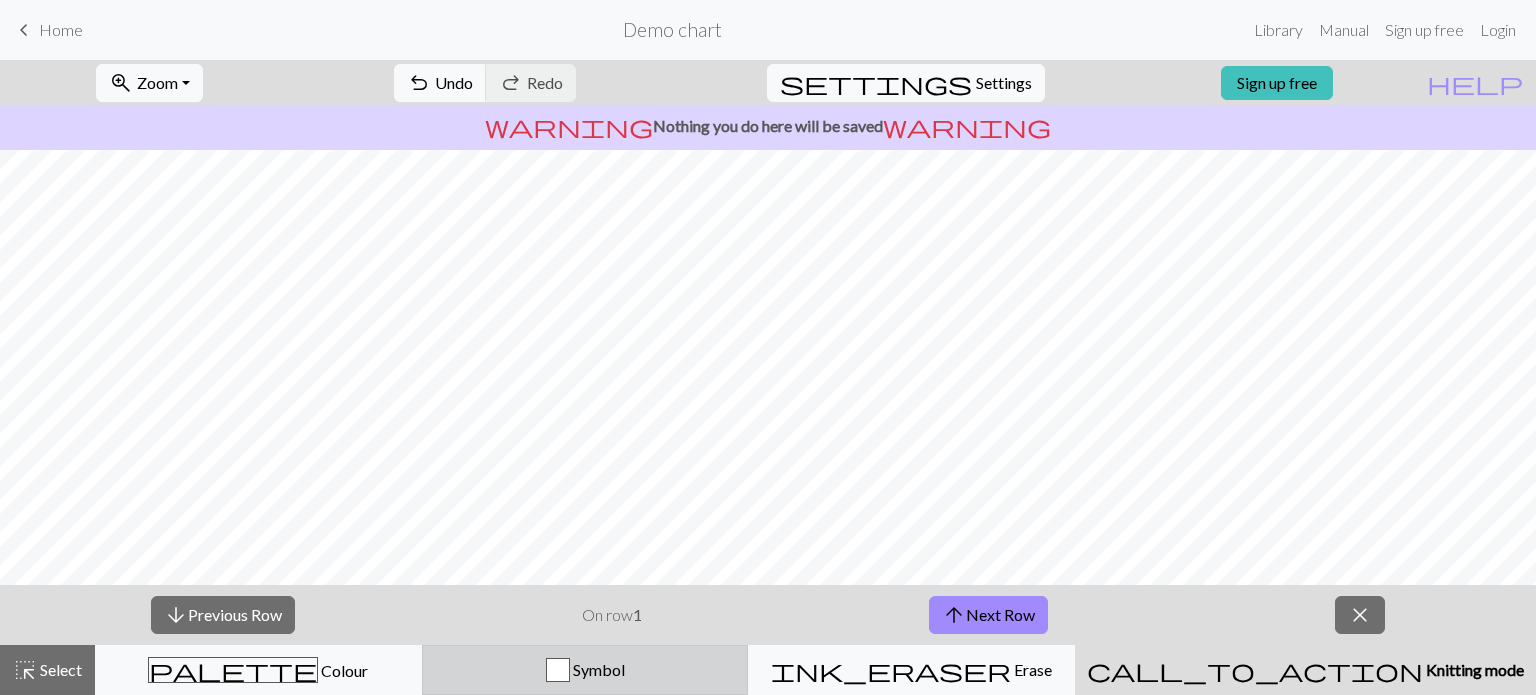 click at bounding box center [558, 670] 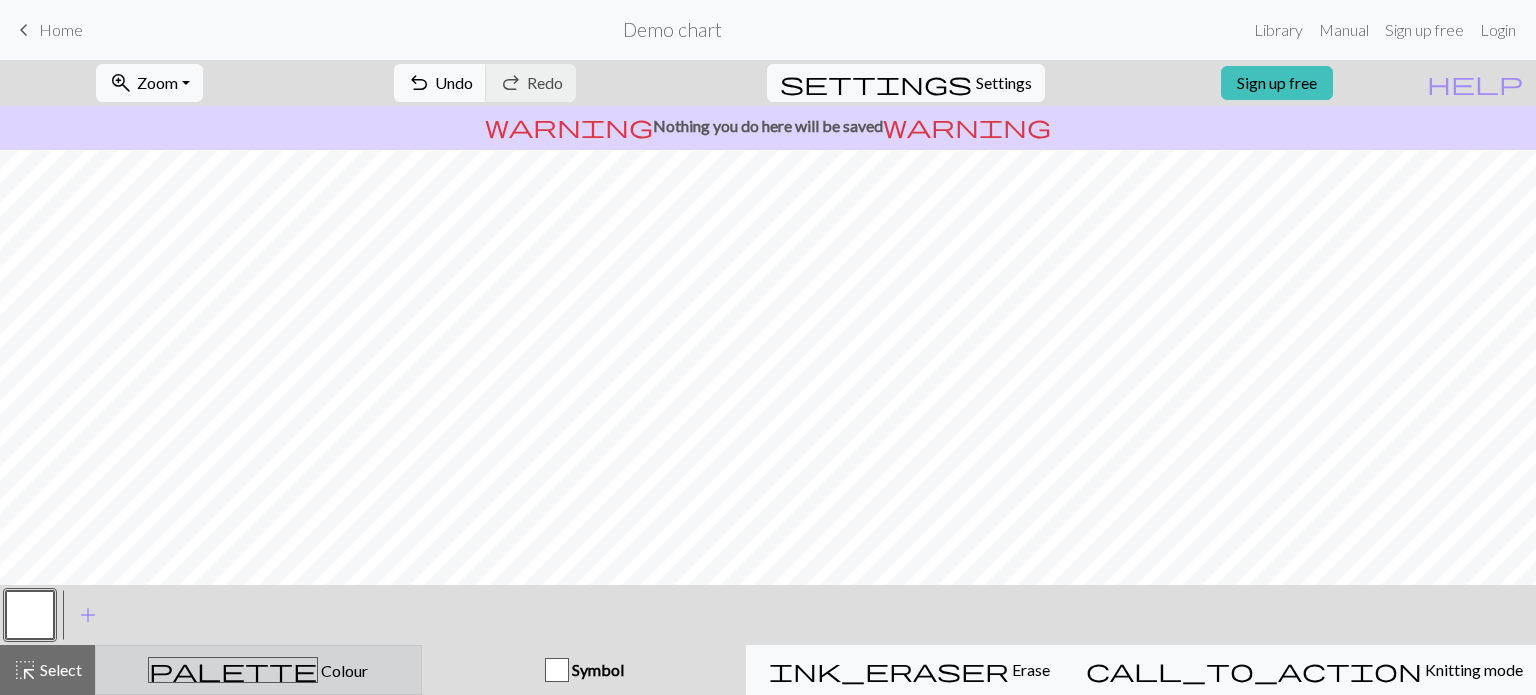 click on "palette   Colour   Colour" at bounding box center (258, 670) 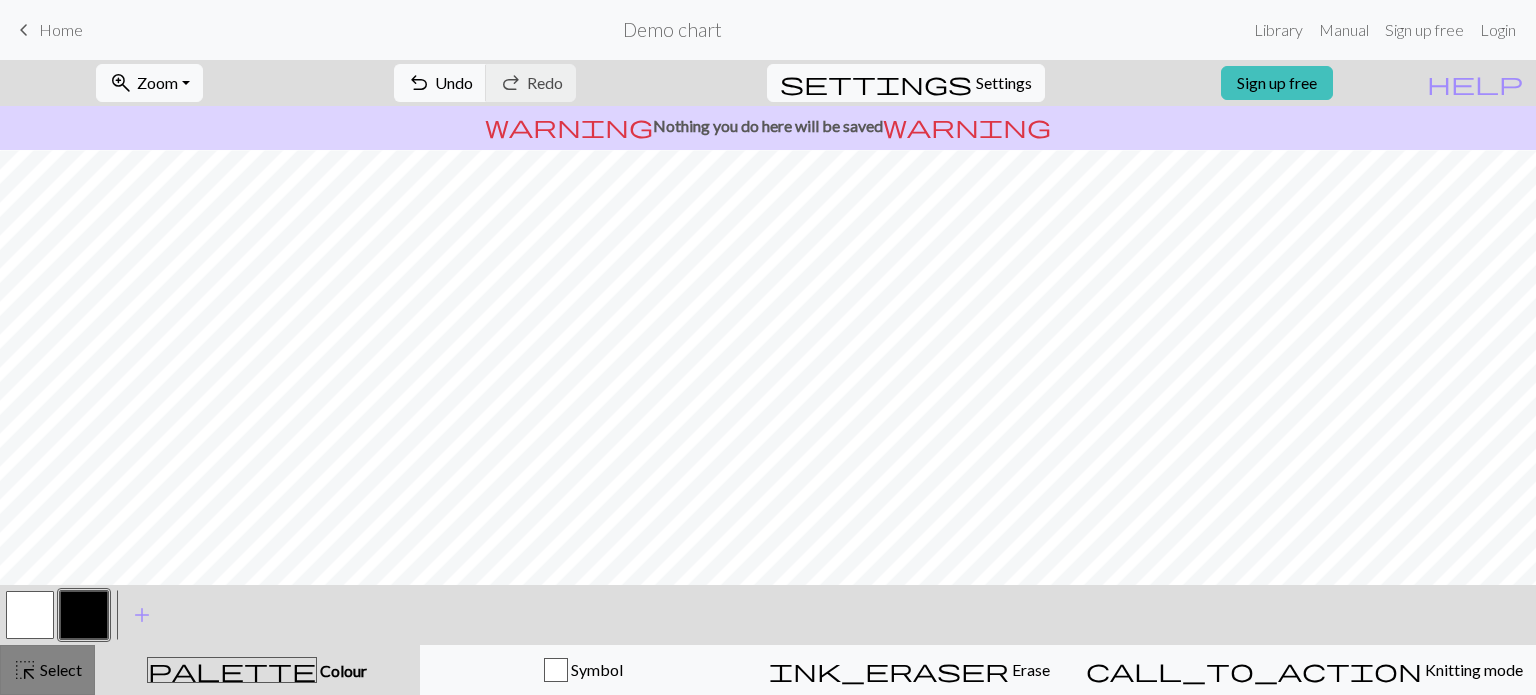click on "Select" at bounding box center (59, 669) 